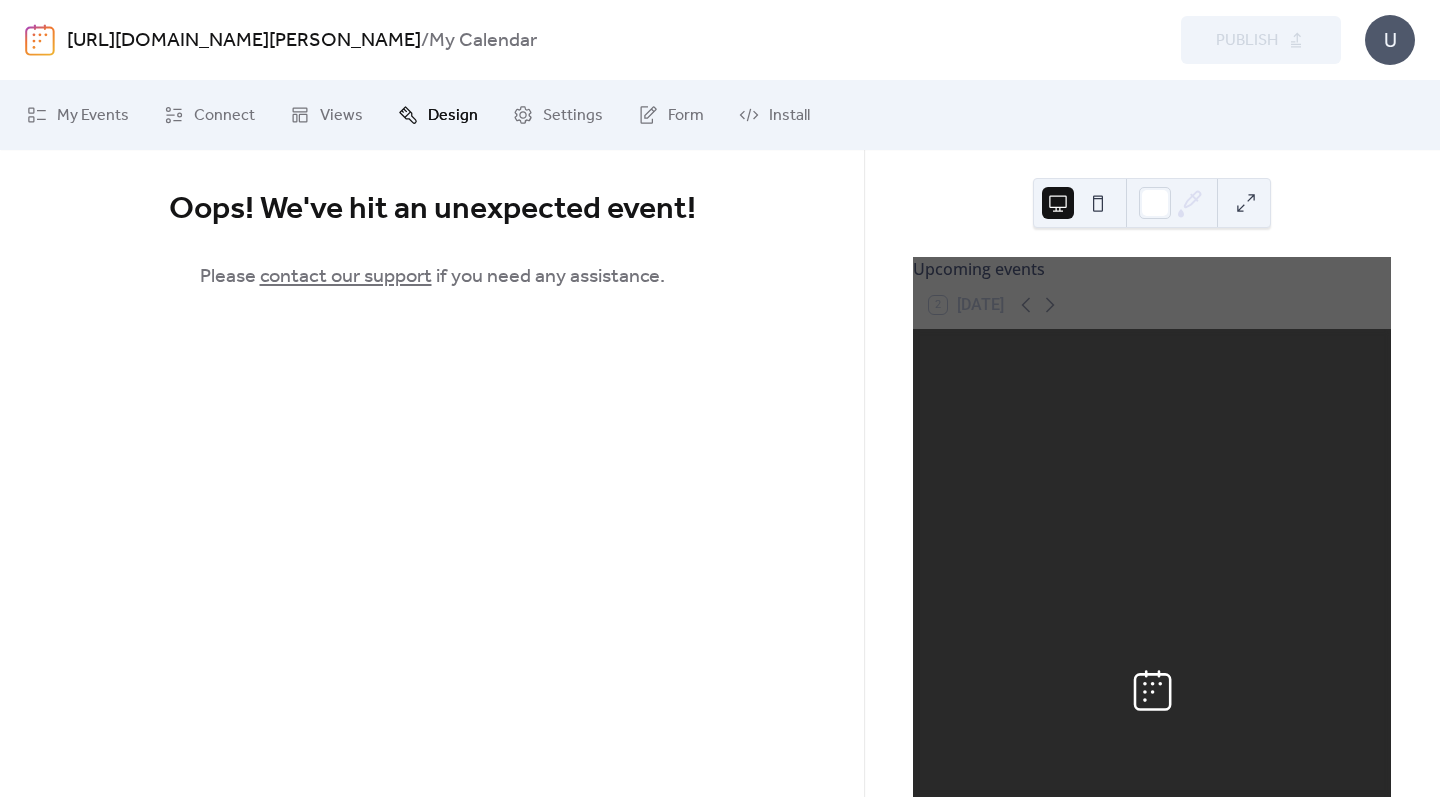 scroll, scrollTop: 0, scrollLeft: 0, axis: both 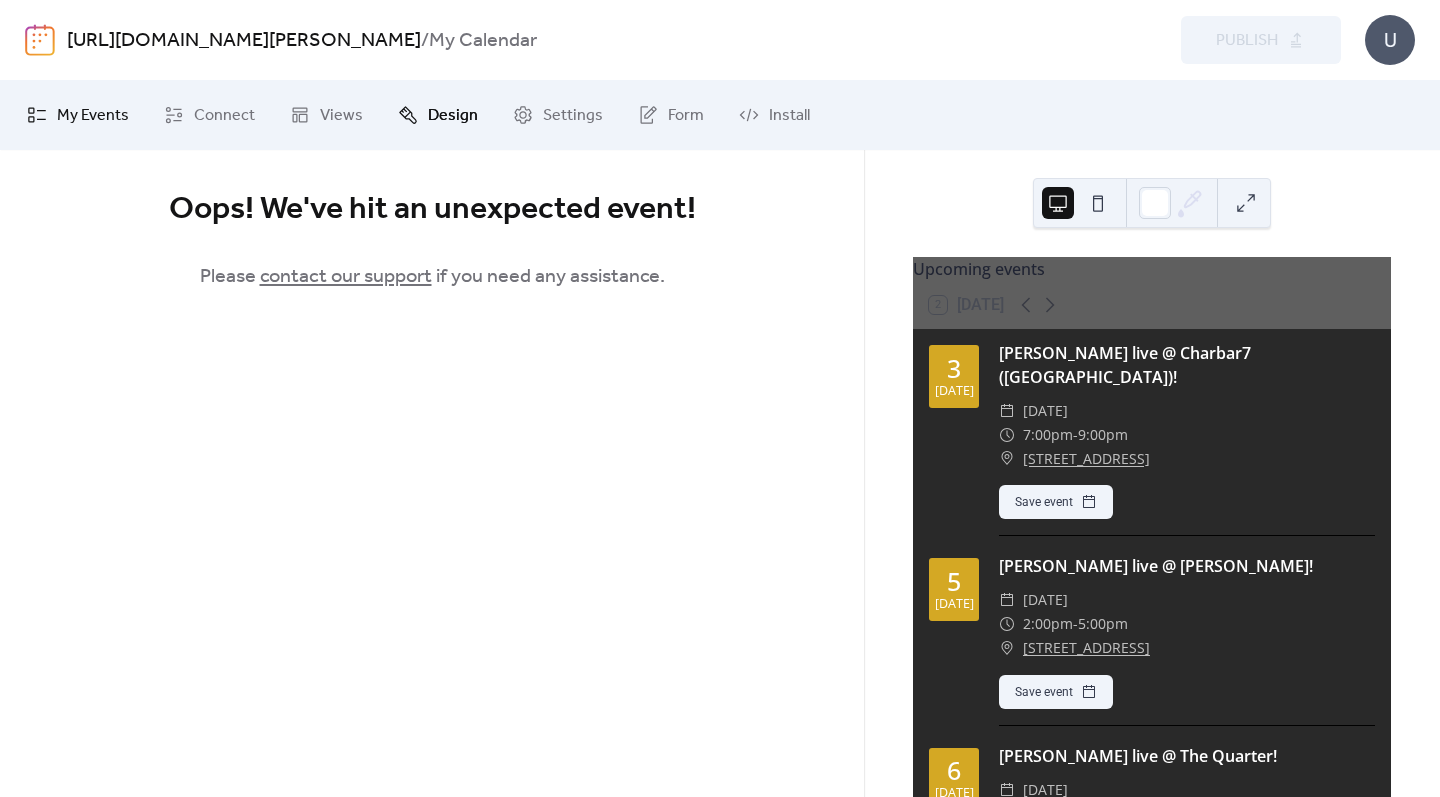 click on "My Events" at bounding box center (93, 116) 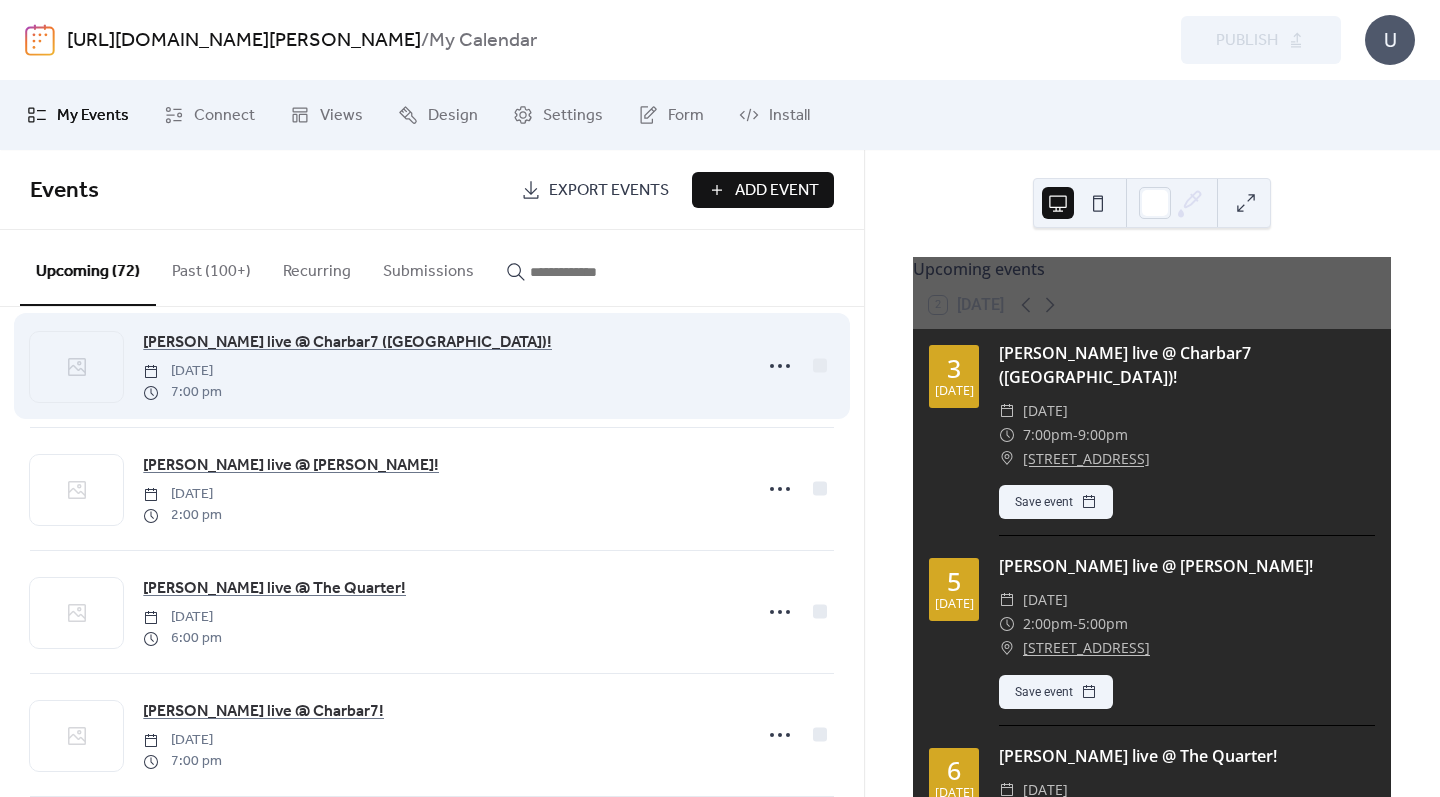scroll, scrollTop: 36, scrollLeft: 0, axis: vertical 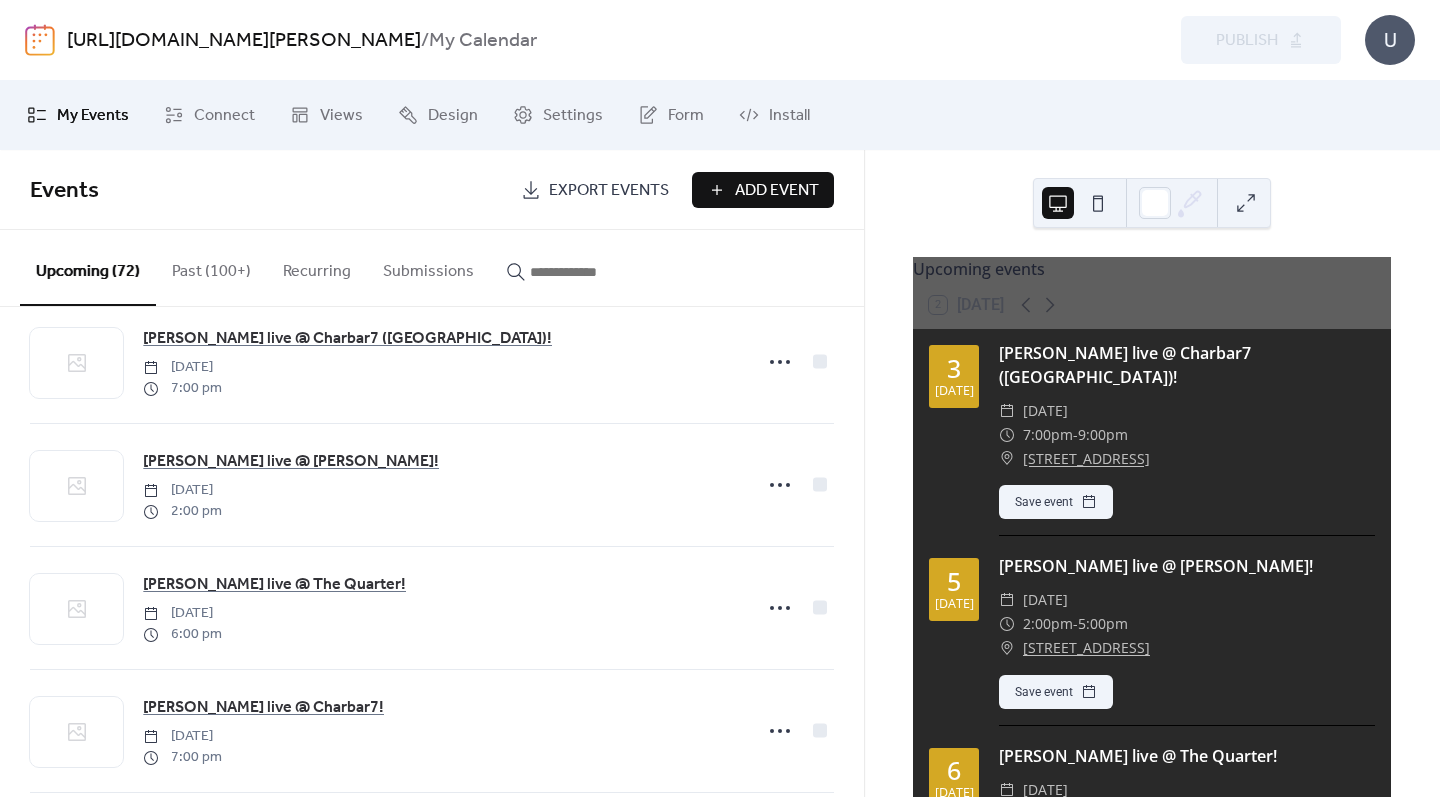 click on "Add Event" at bounding box center (763, 190) 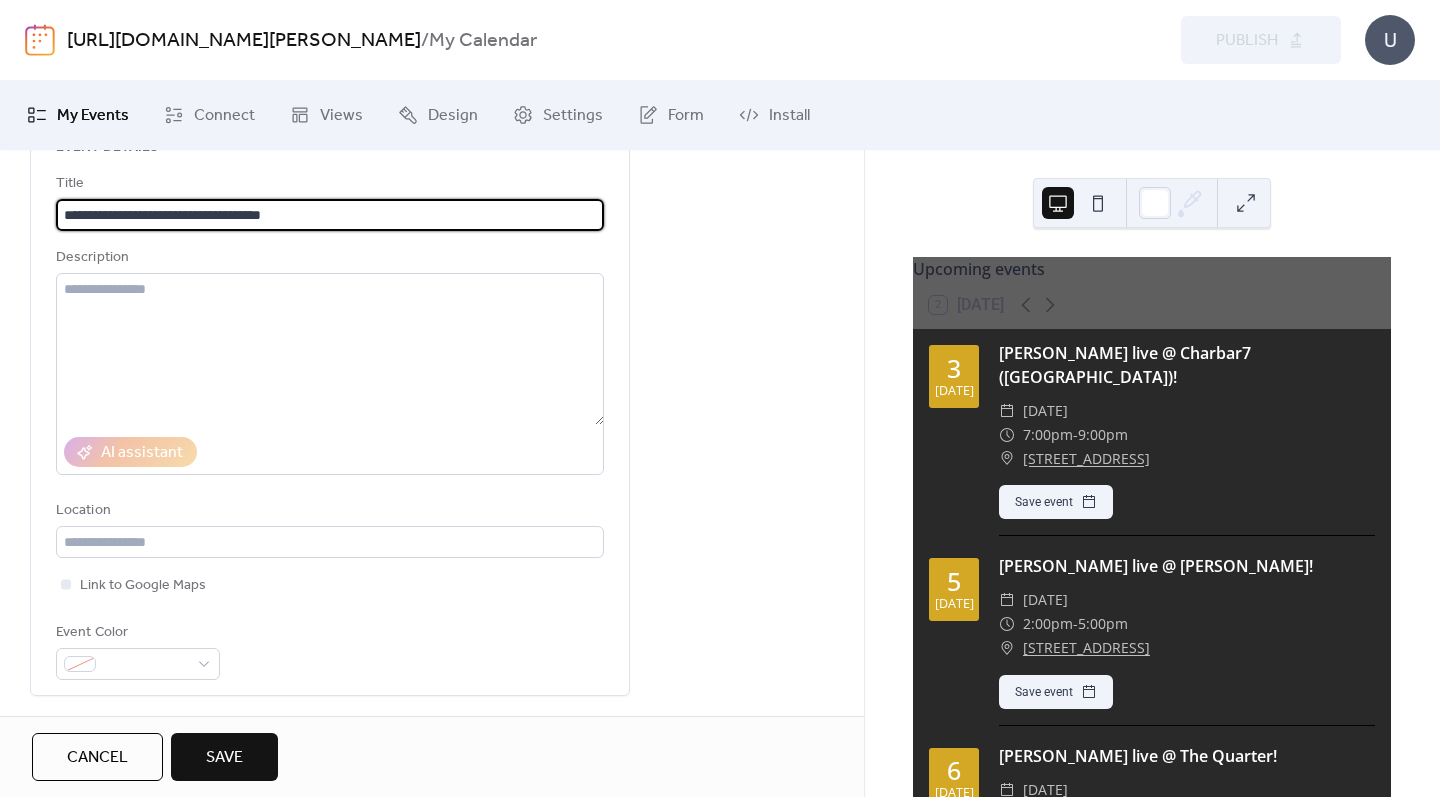 scroll, scrollTop: 118, scrollLeft: 0, axis: vertical 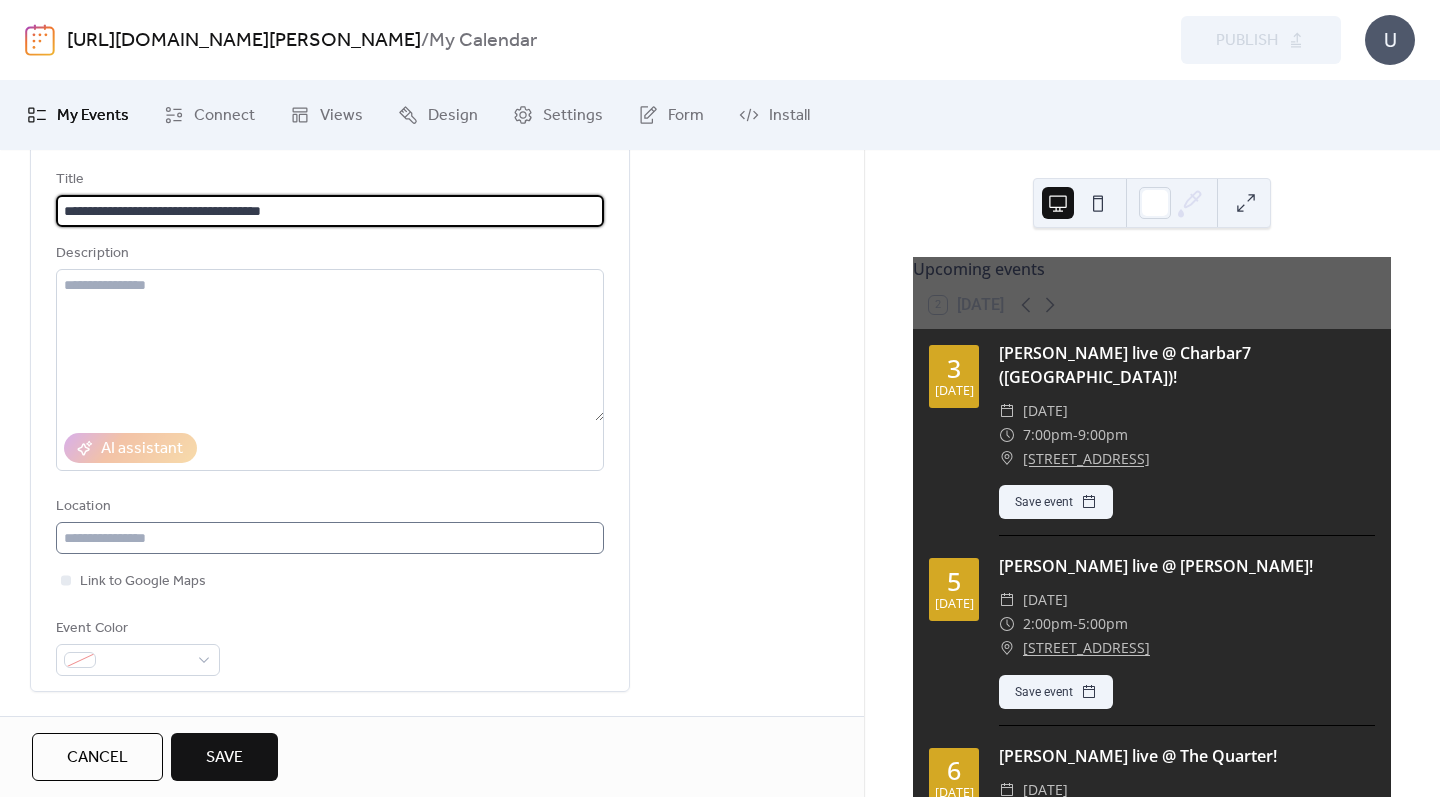 type on "**********" 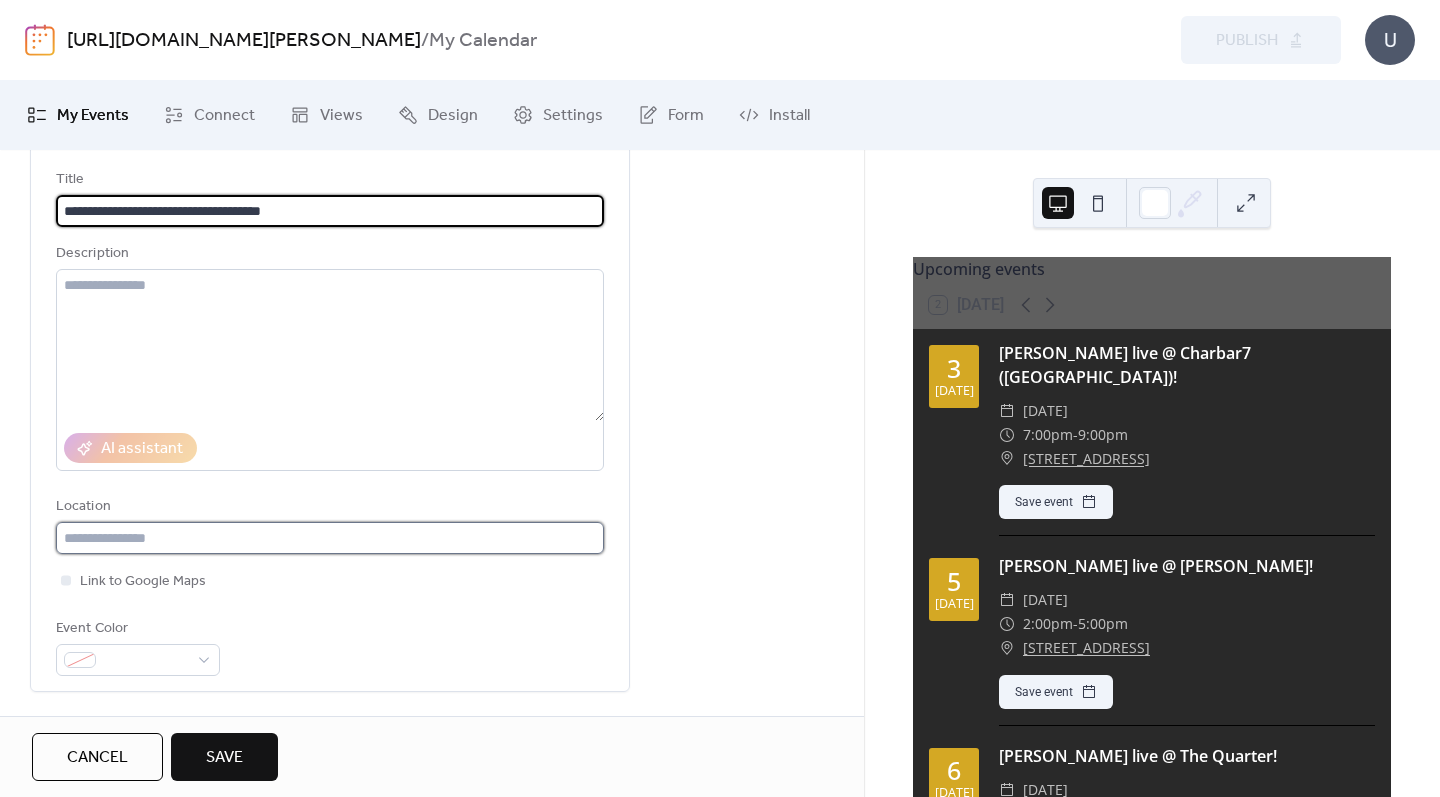 click at bounding box center (330, 538) 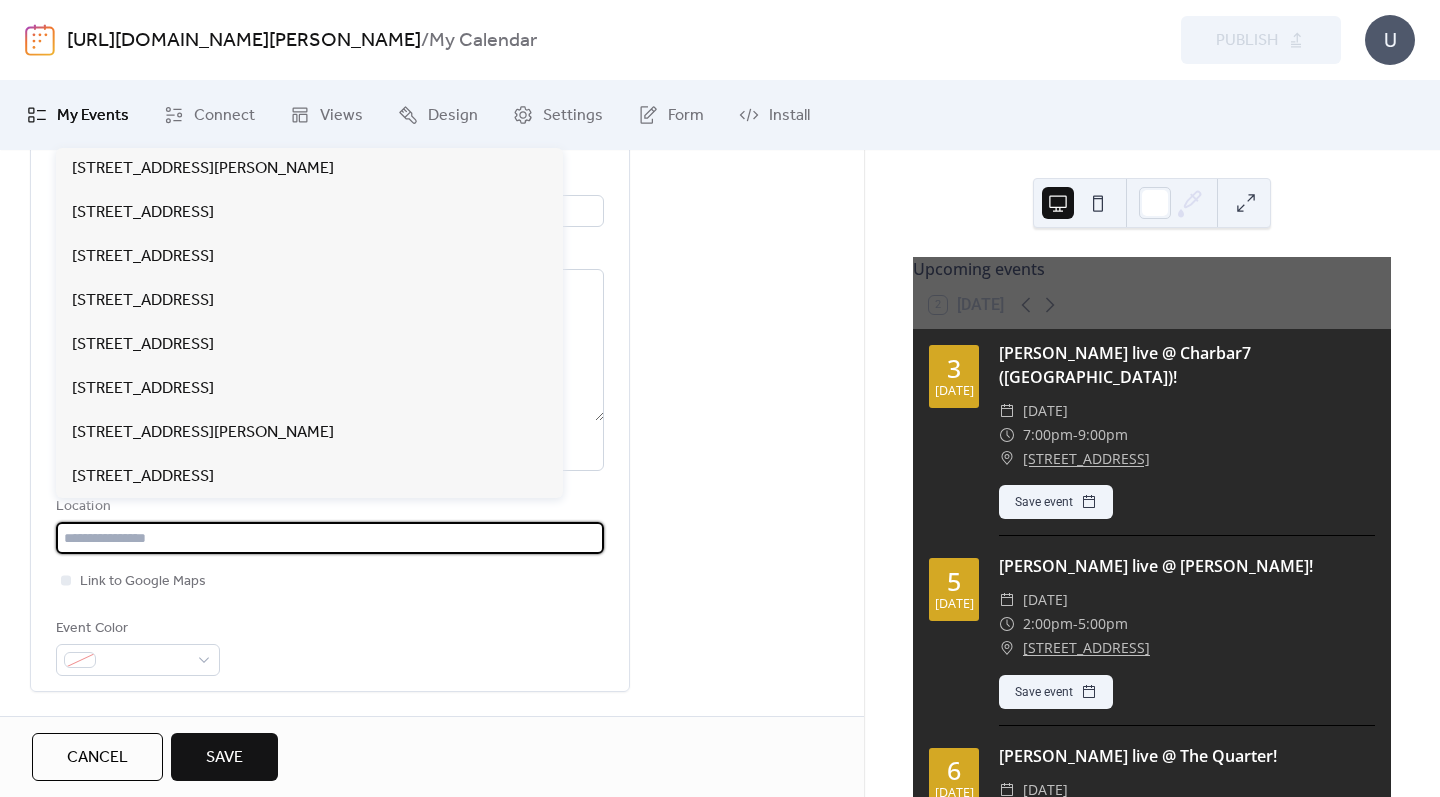 paste on "**********" 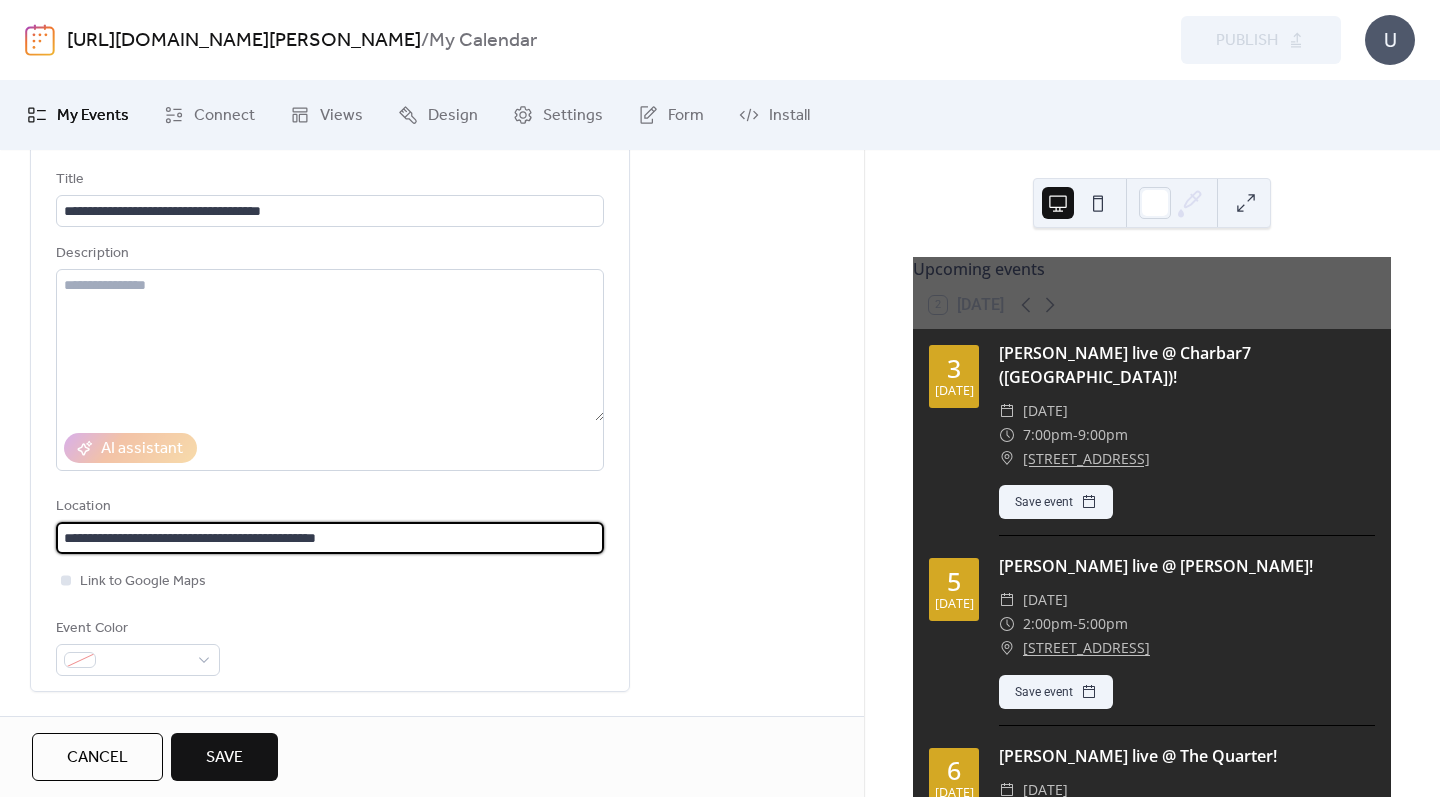 type on "**********" 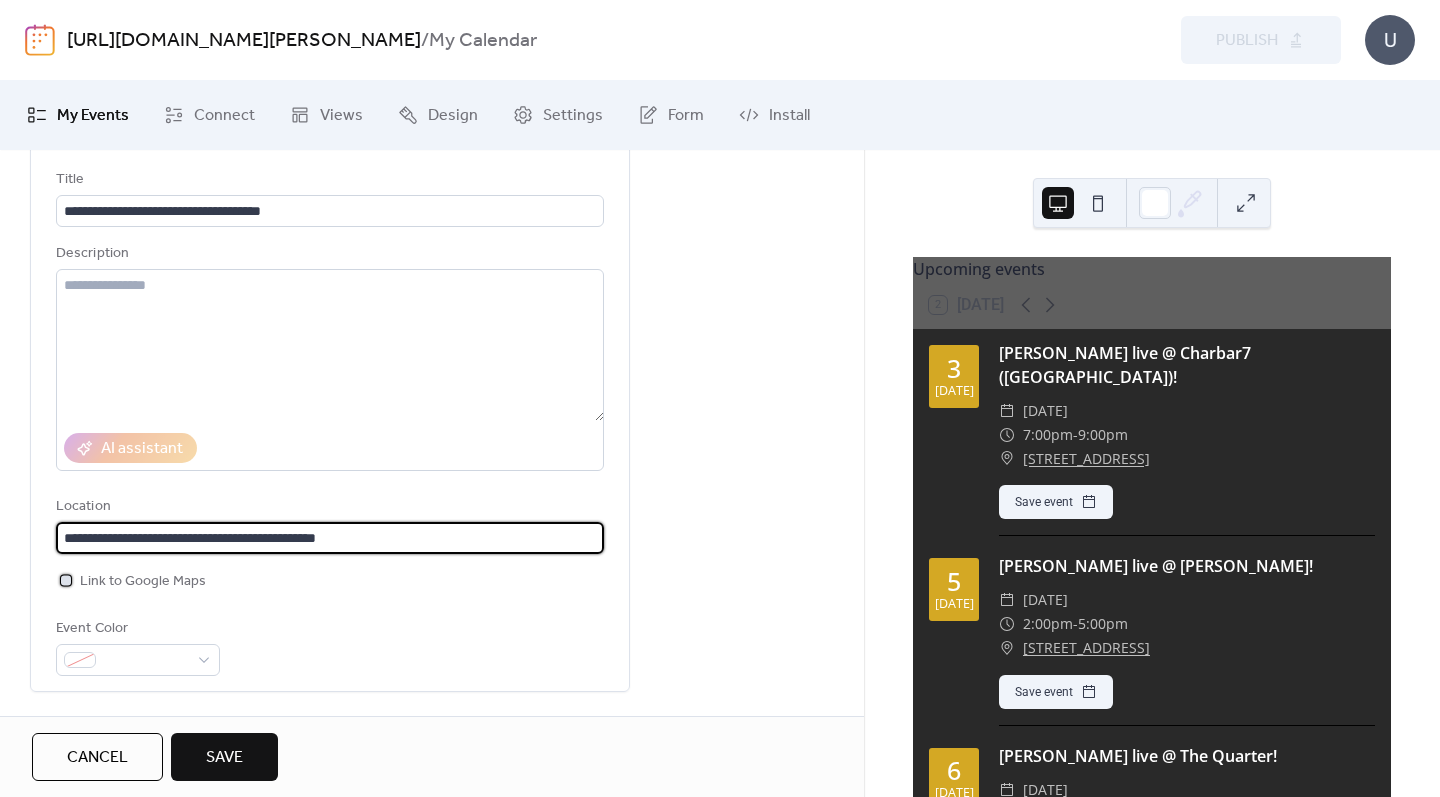 click at bounding box center (66, 580) 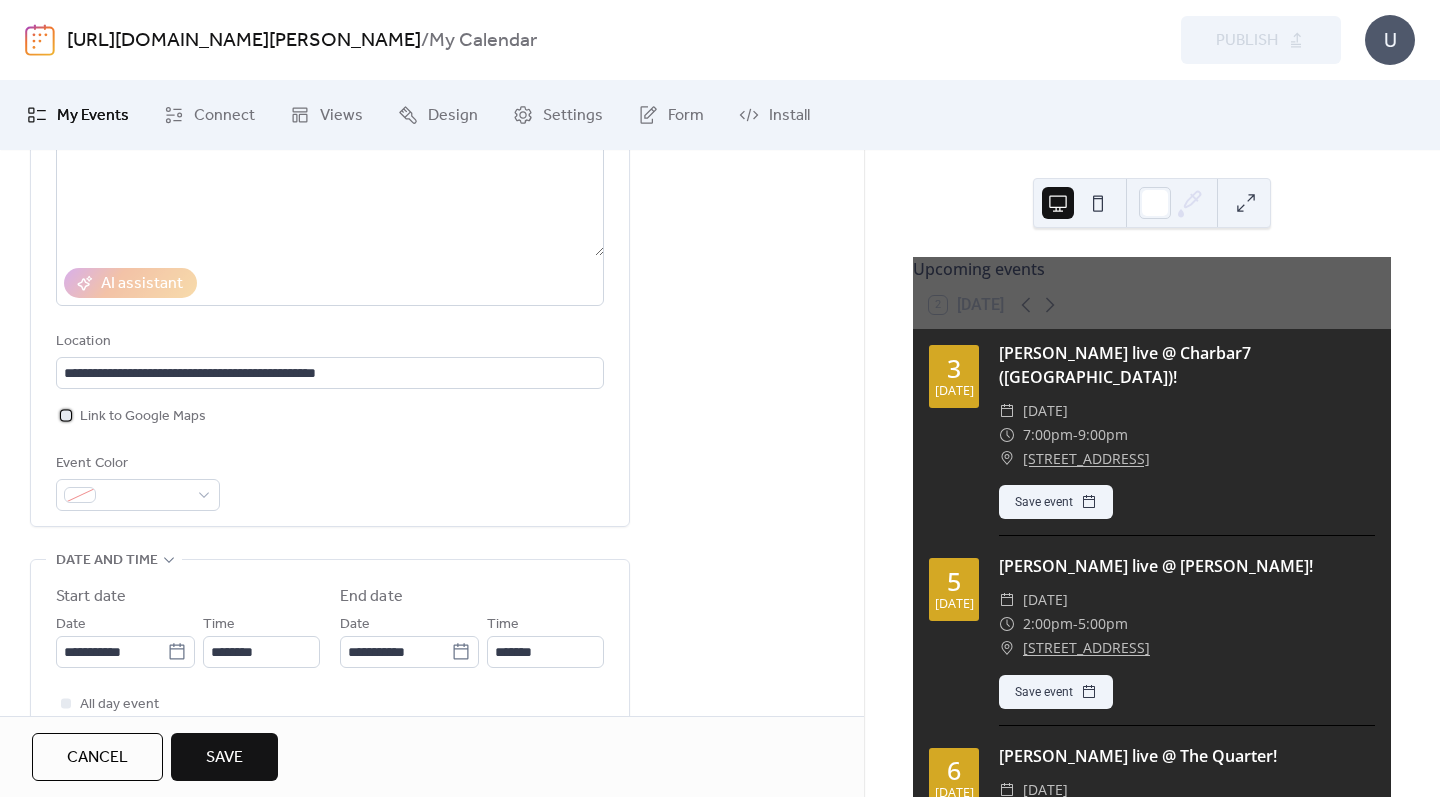 scroll, scrollTop: 292, scrollLeft: 0, axis: vertical 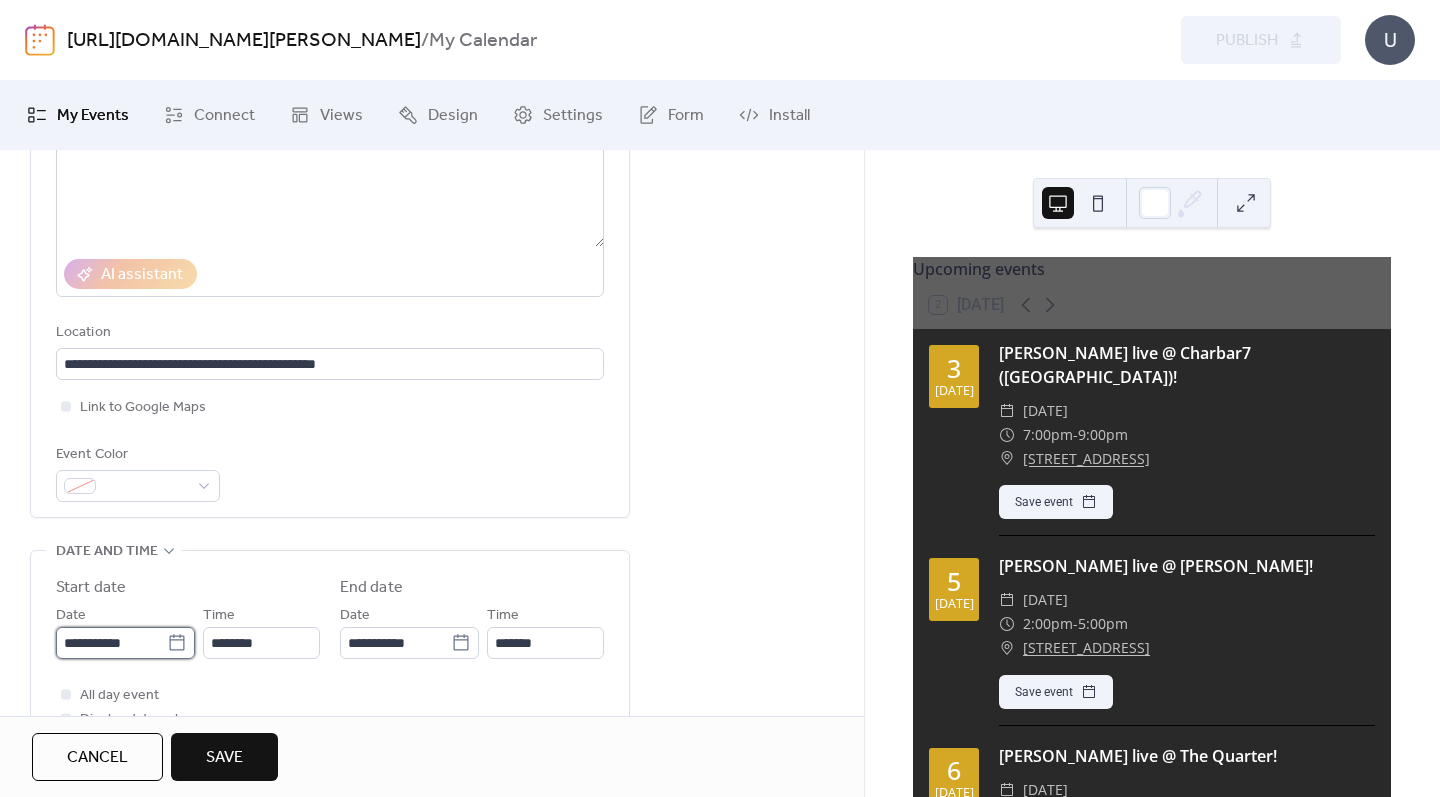 click on "**********" at bounding box center (111, 643) 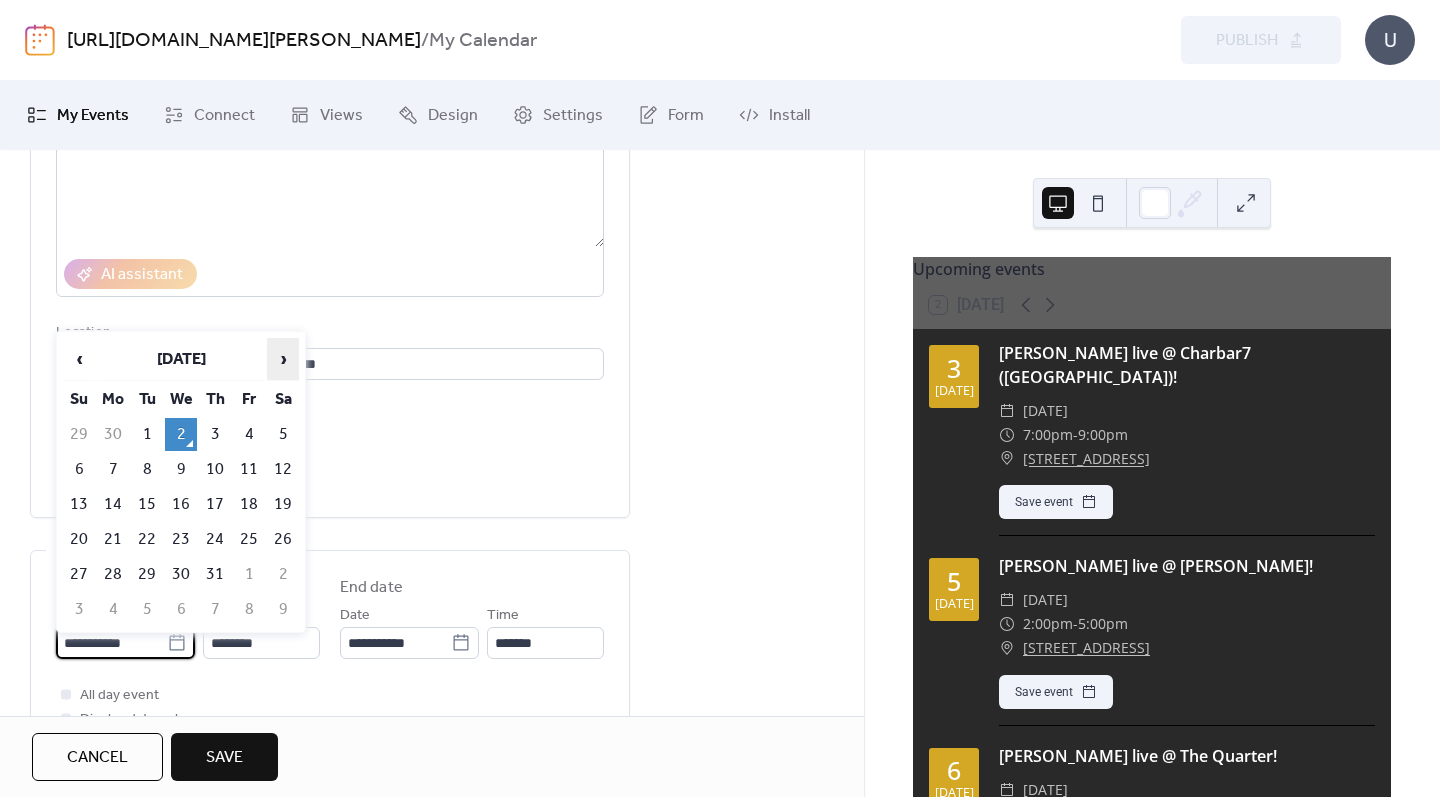 click on "›" at bounding box center (283, 359) 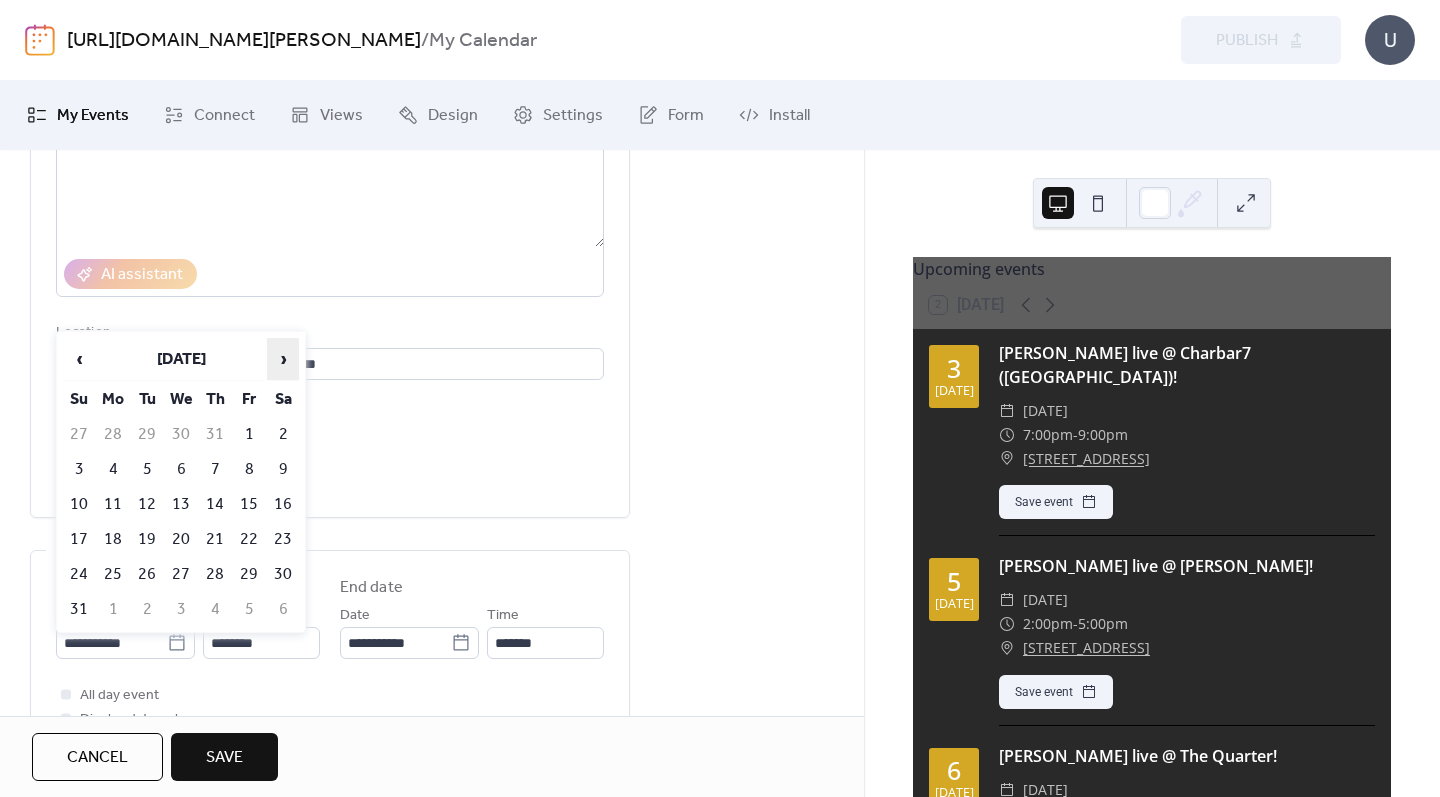click on "›" at bounding box center (283, 359) 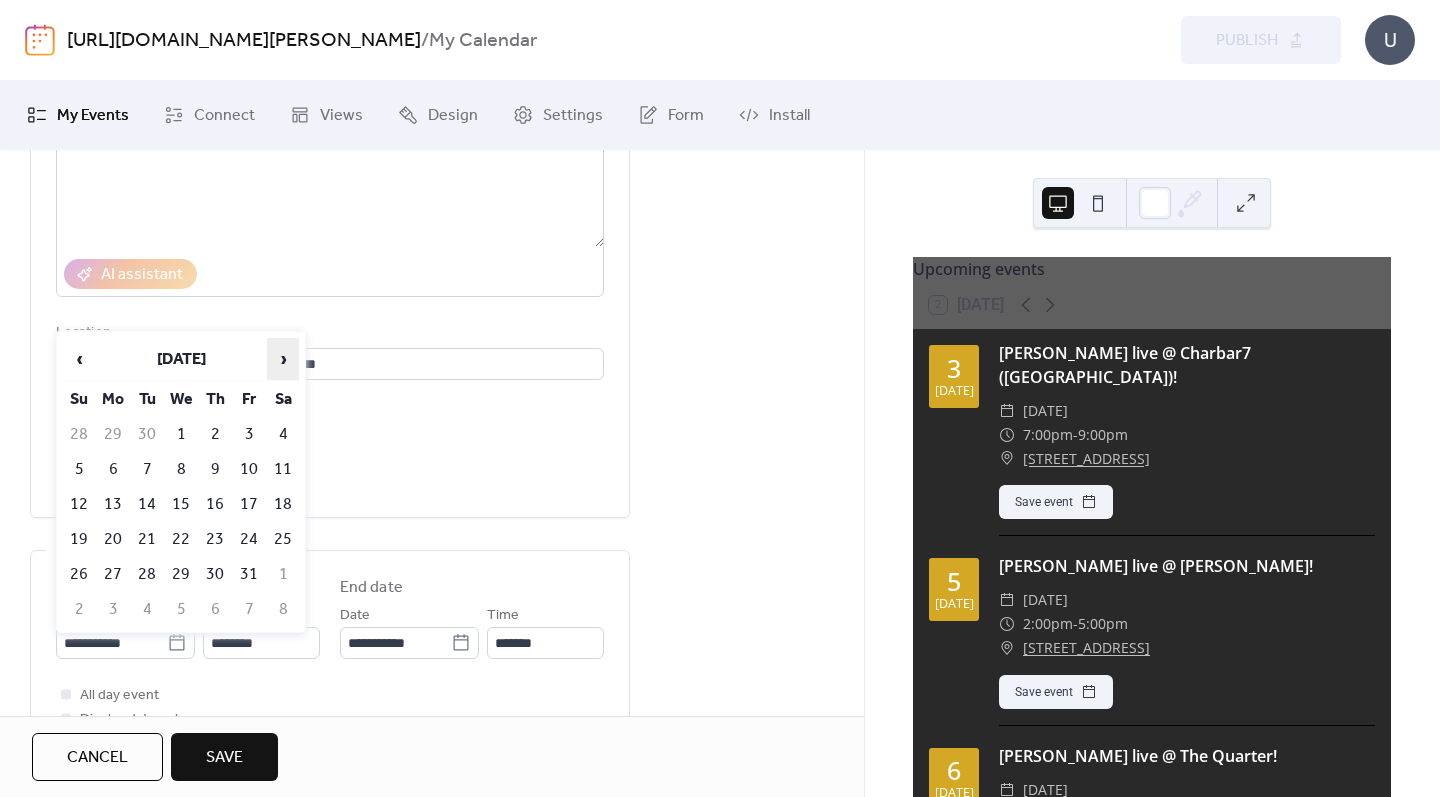 click on "›" at bounding box center (283, 359) 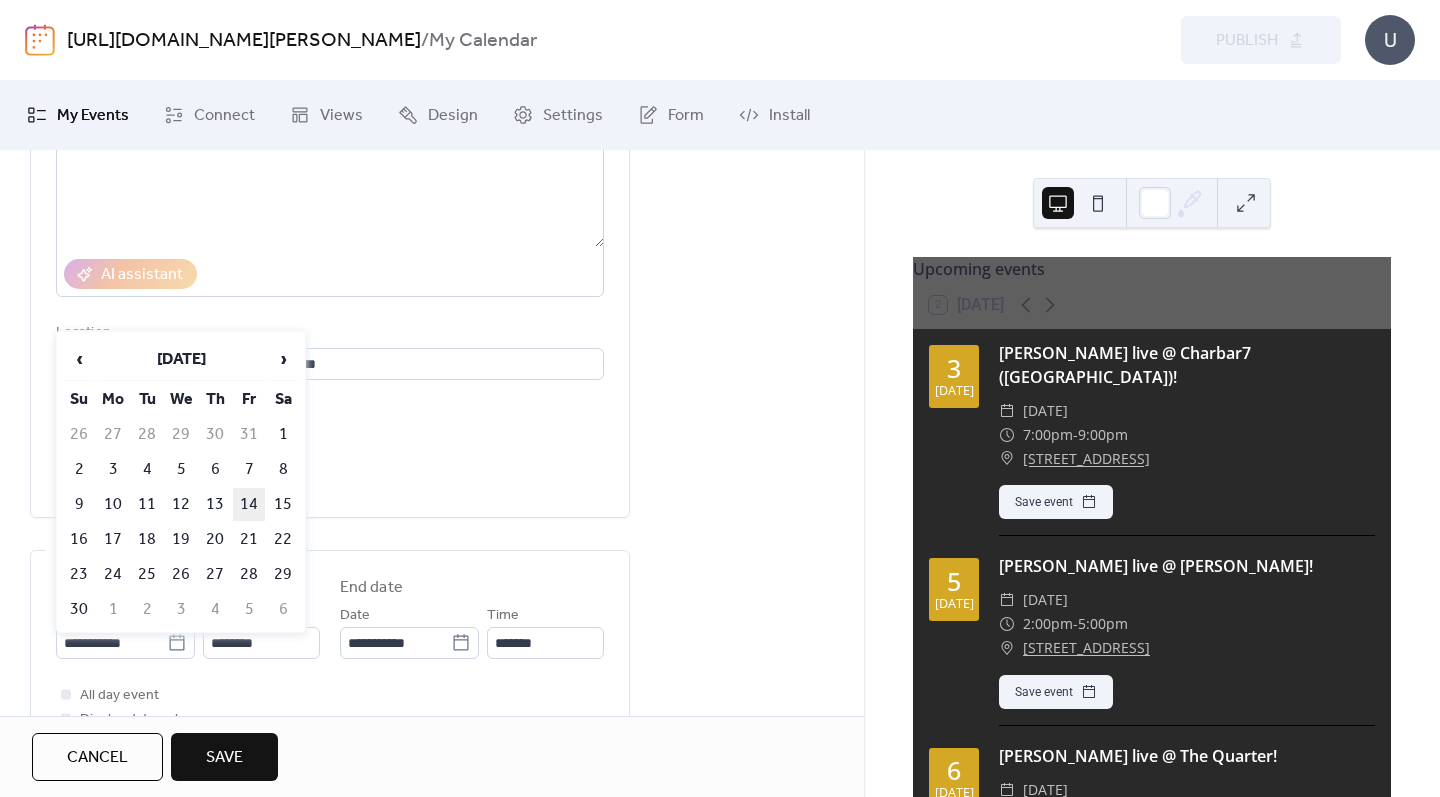 click on "14" at bounding box center (249, 504) 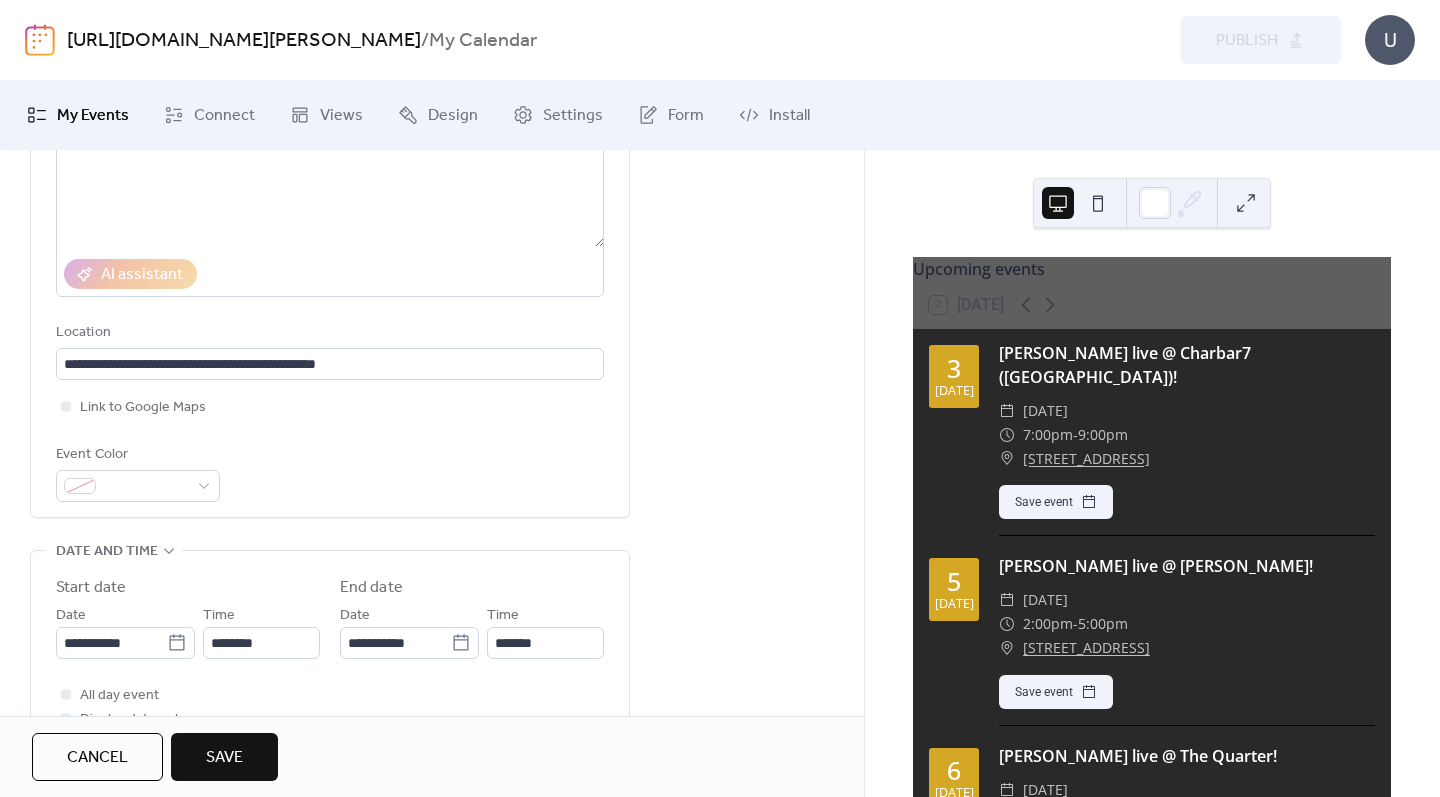 type on "**********" 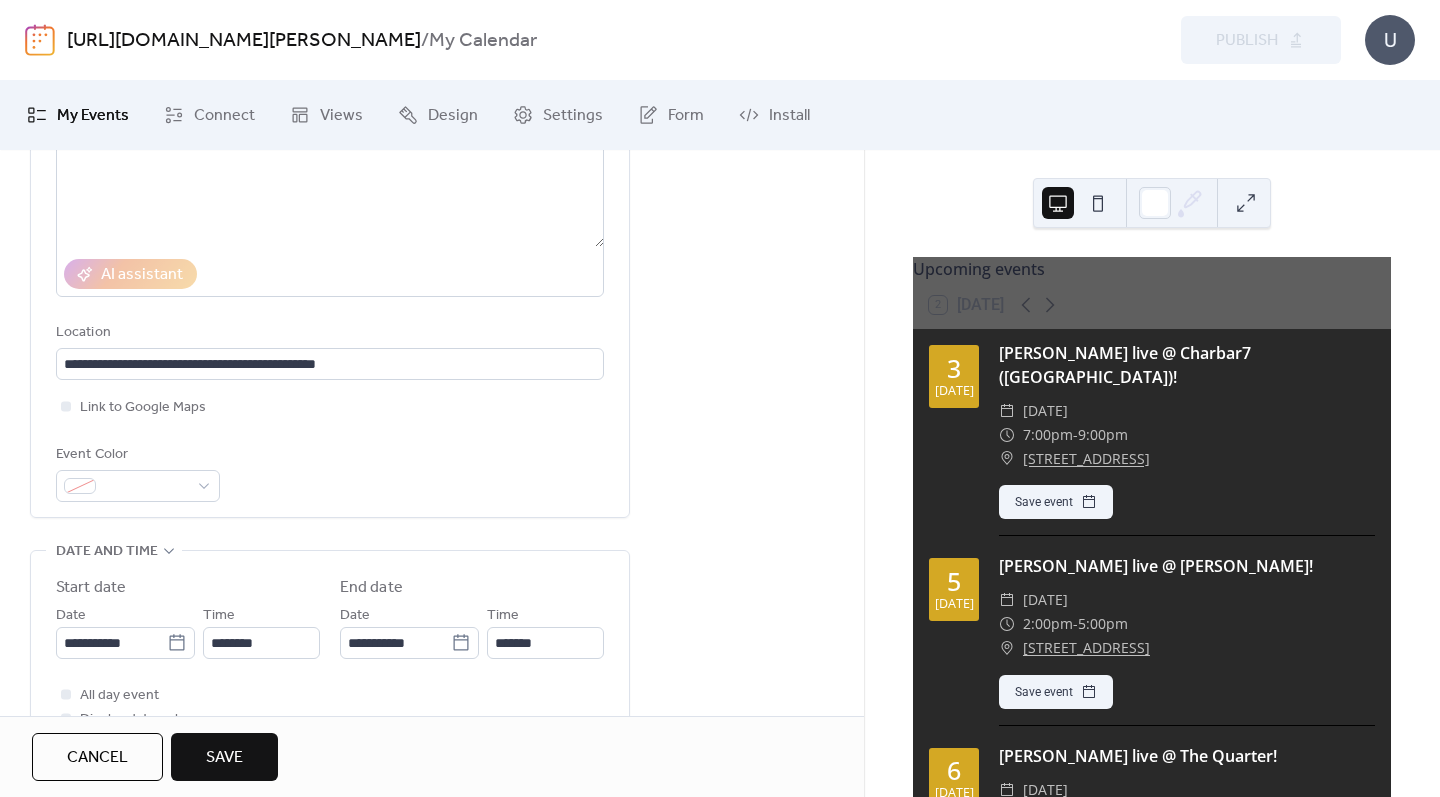 type on "**********" 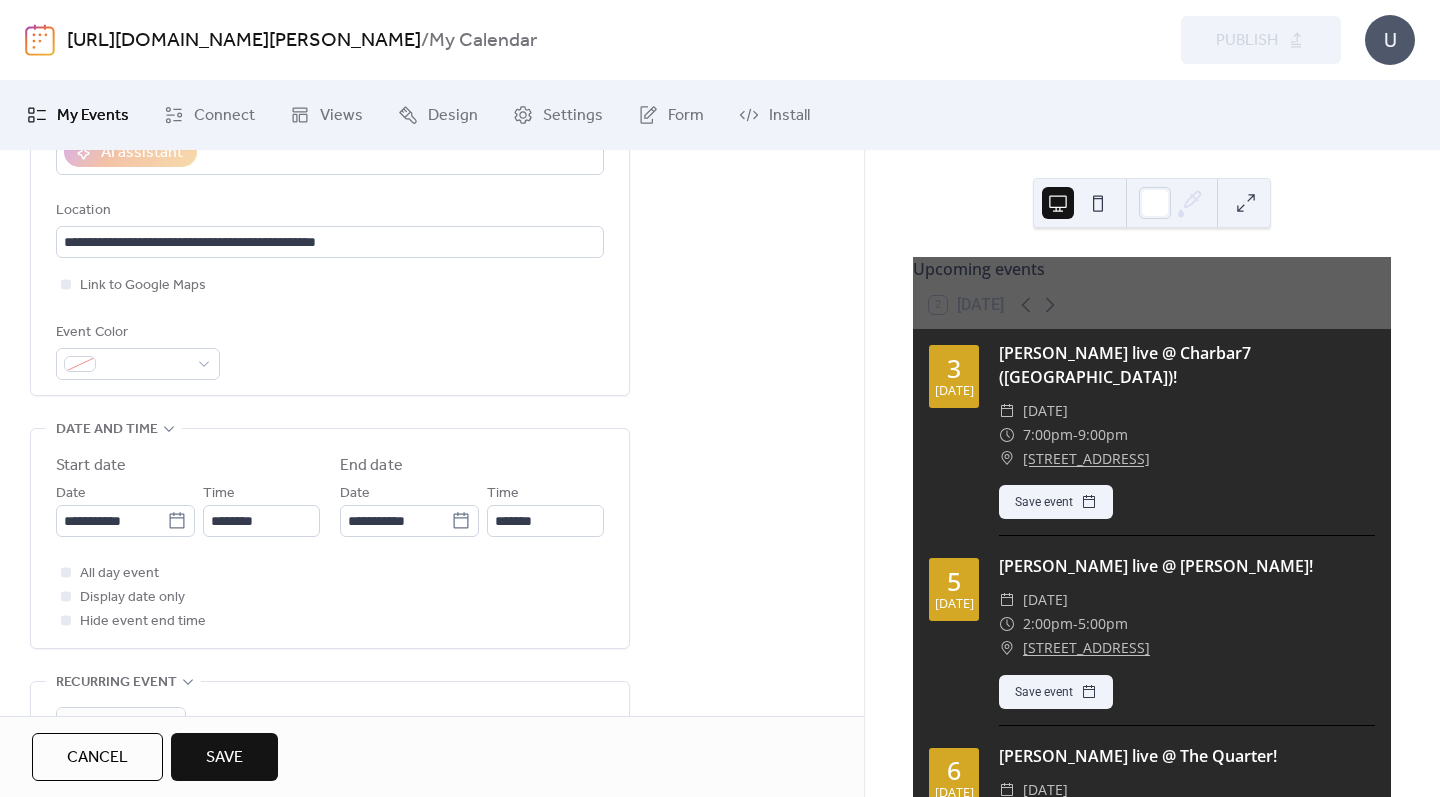 scroll, scrollTop: 416, scrollLeft: 0, axis: vertical 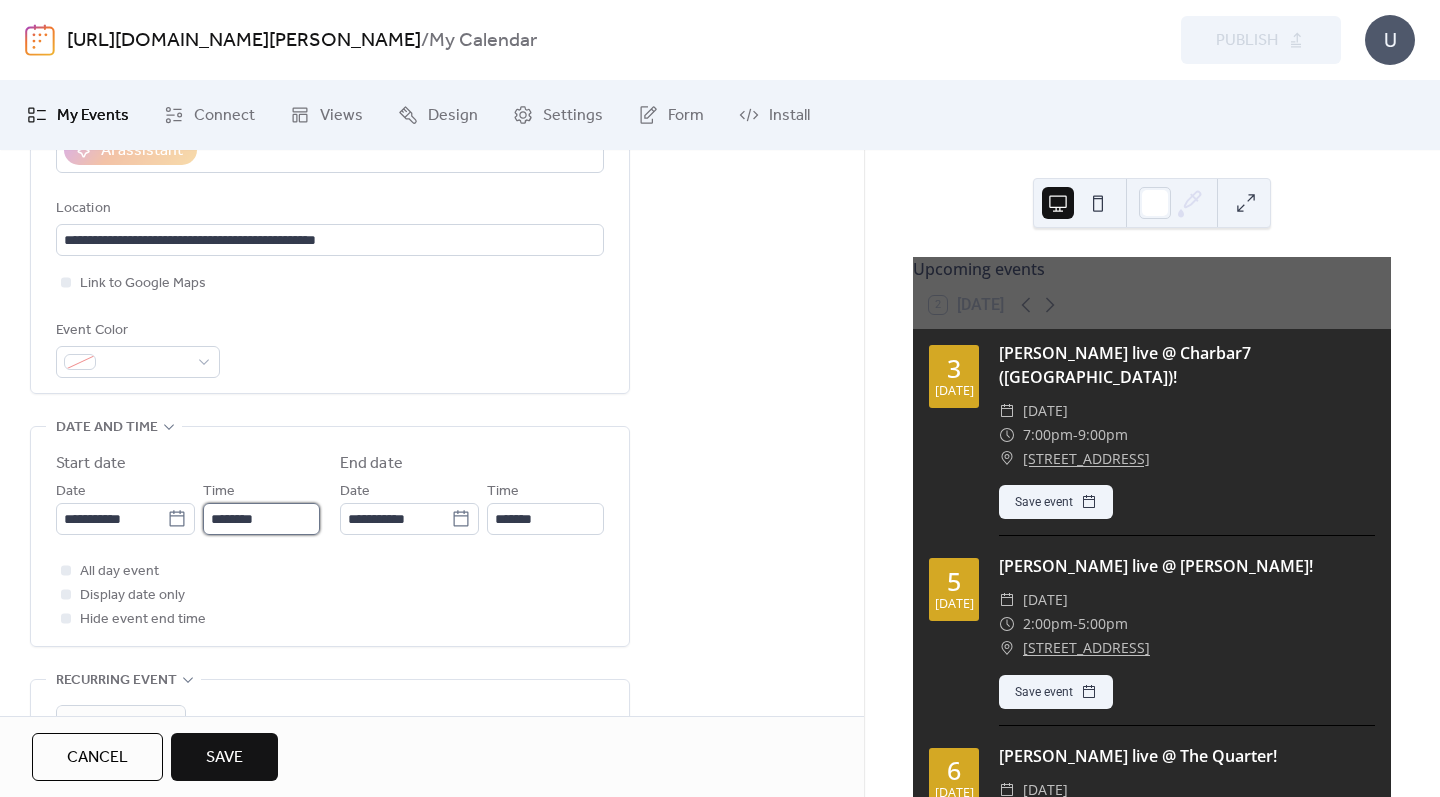 click on "********" at bounding box center [261, 519] 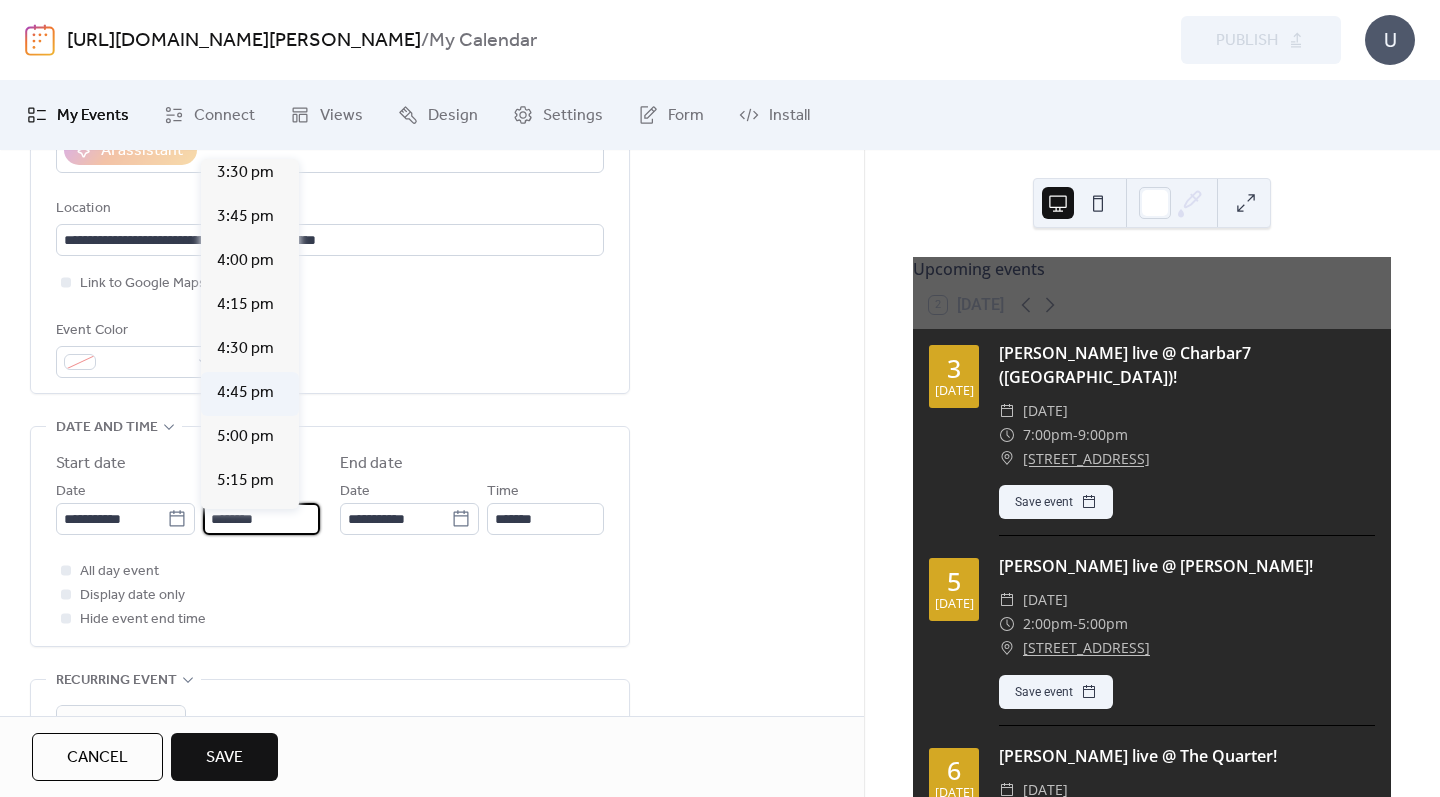 scroll, scrollTop: 2897, scrollLeft: 0, axis: vertical 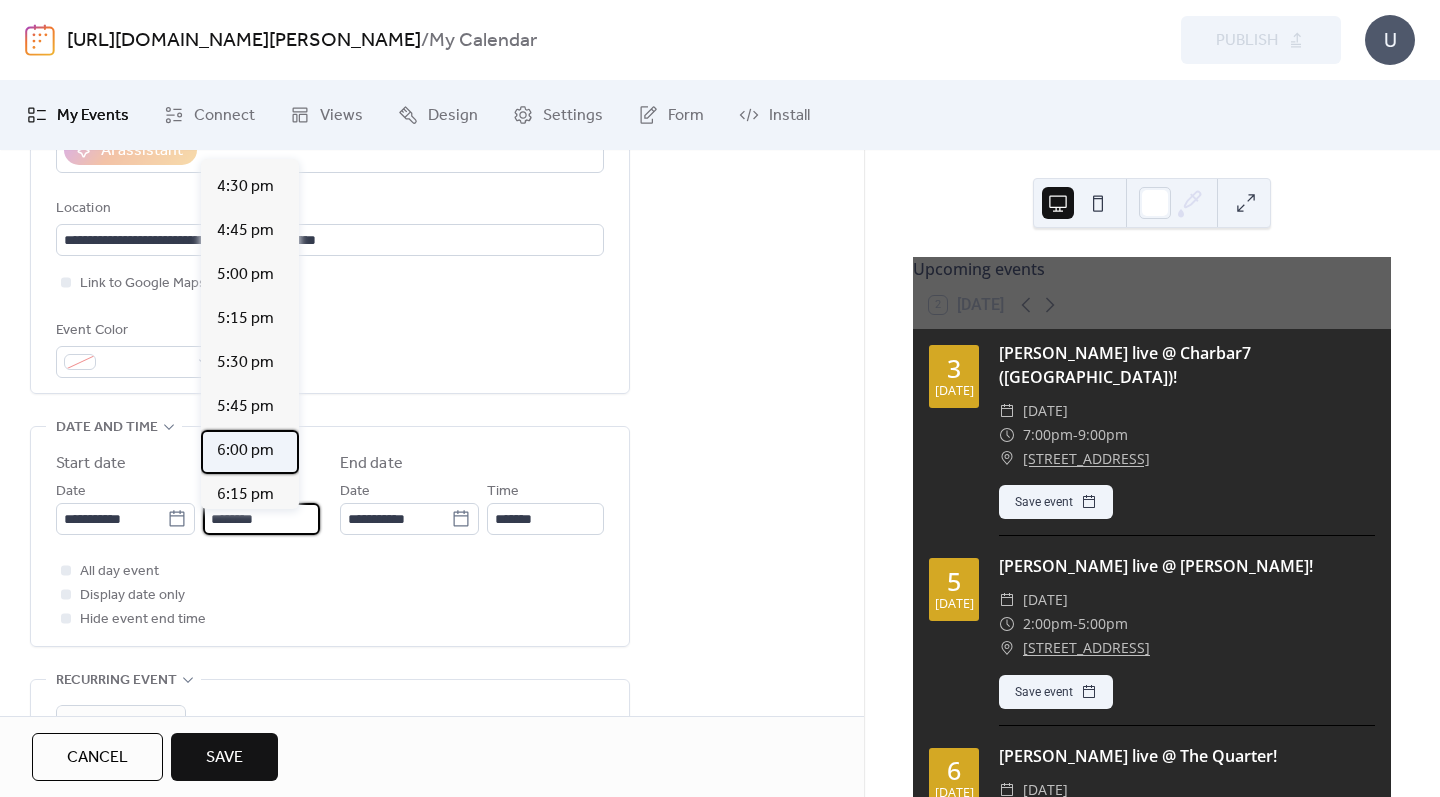 click on "6:00 pm" at bounding box center (245, 451) 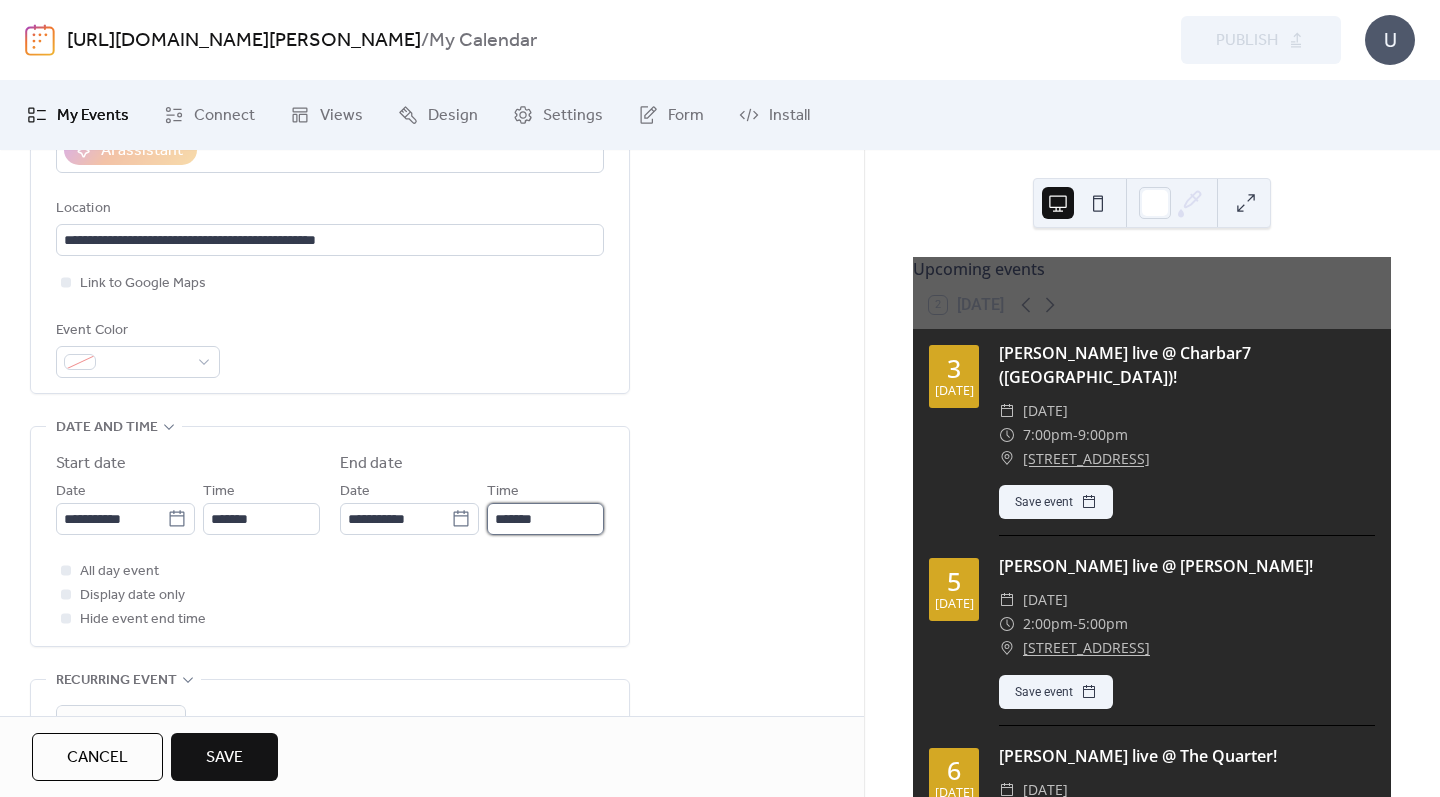 click on "*******" at bounding box center (545, 519) 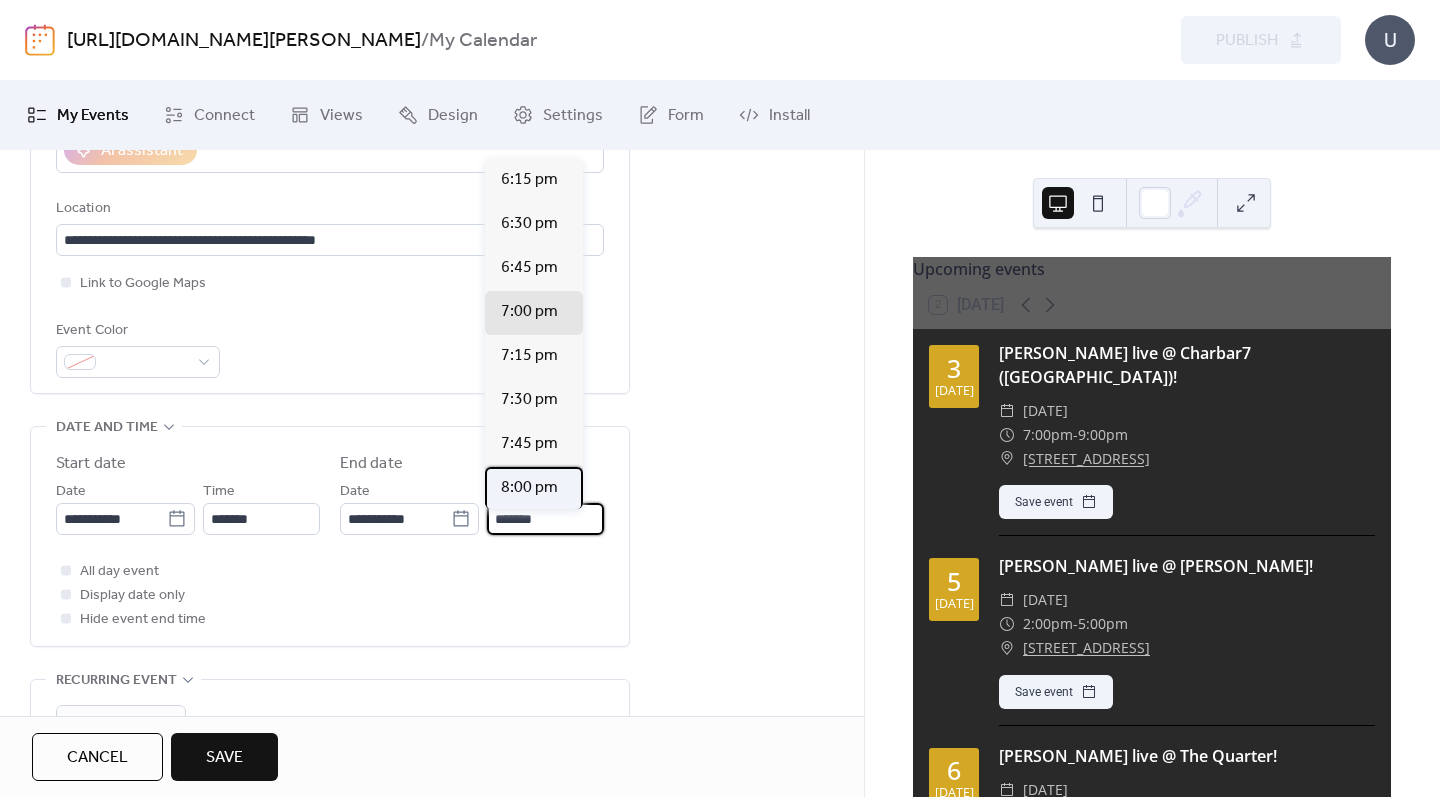 click on "8:00 pm" at bounding box center (529, 488) 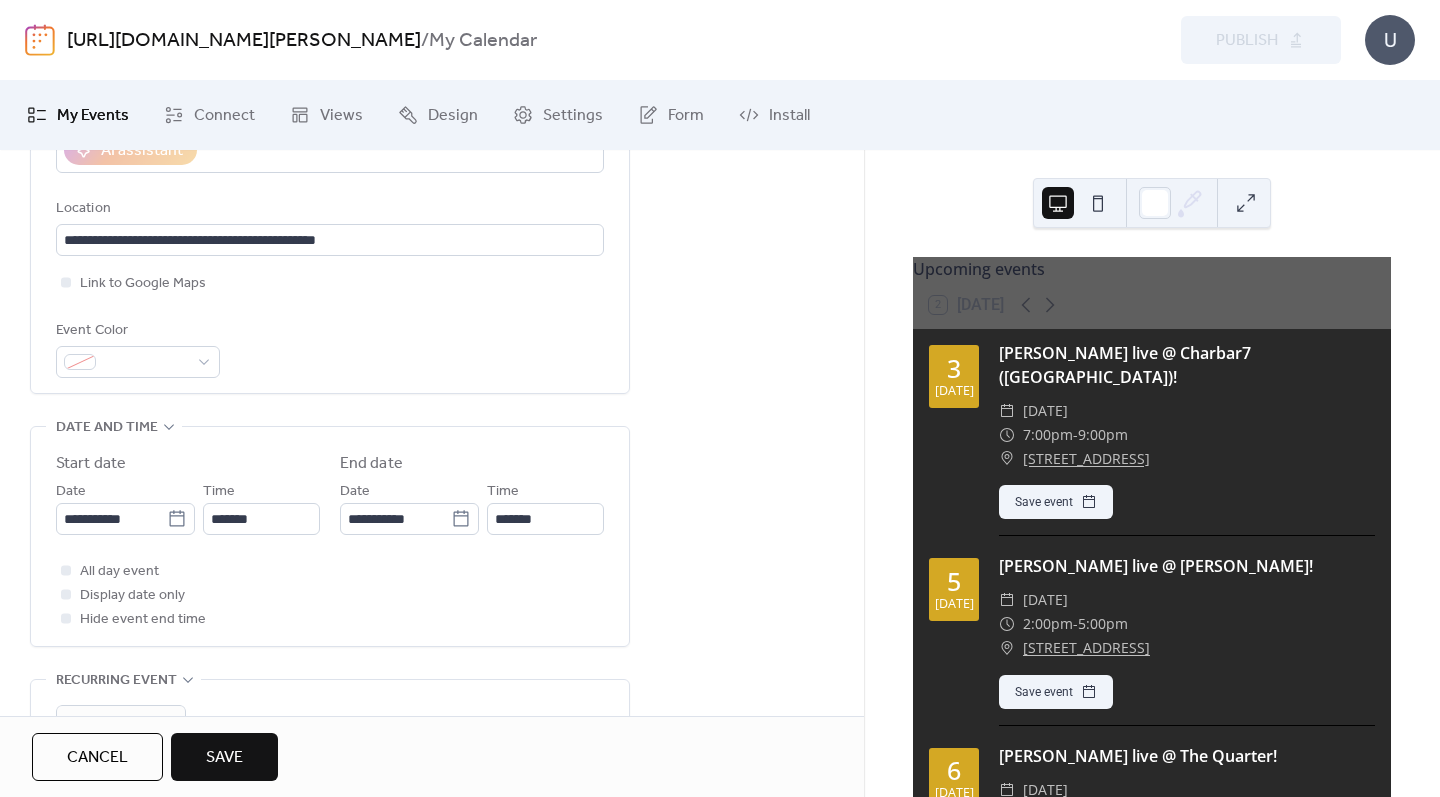 type on "*******" 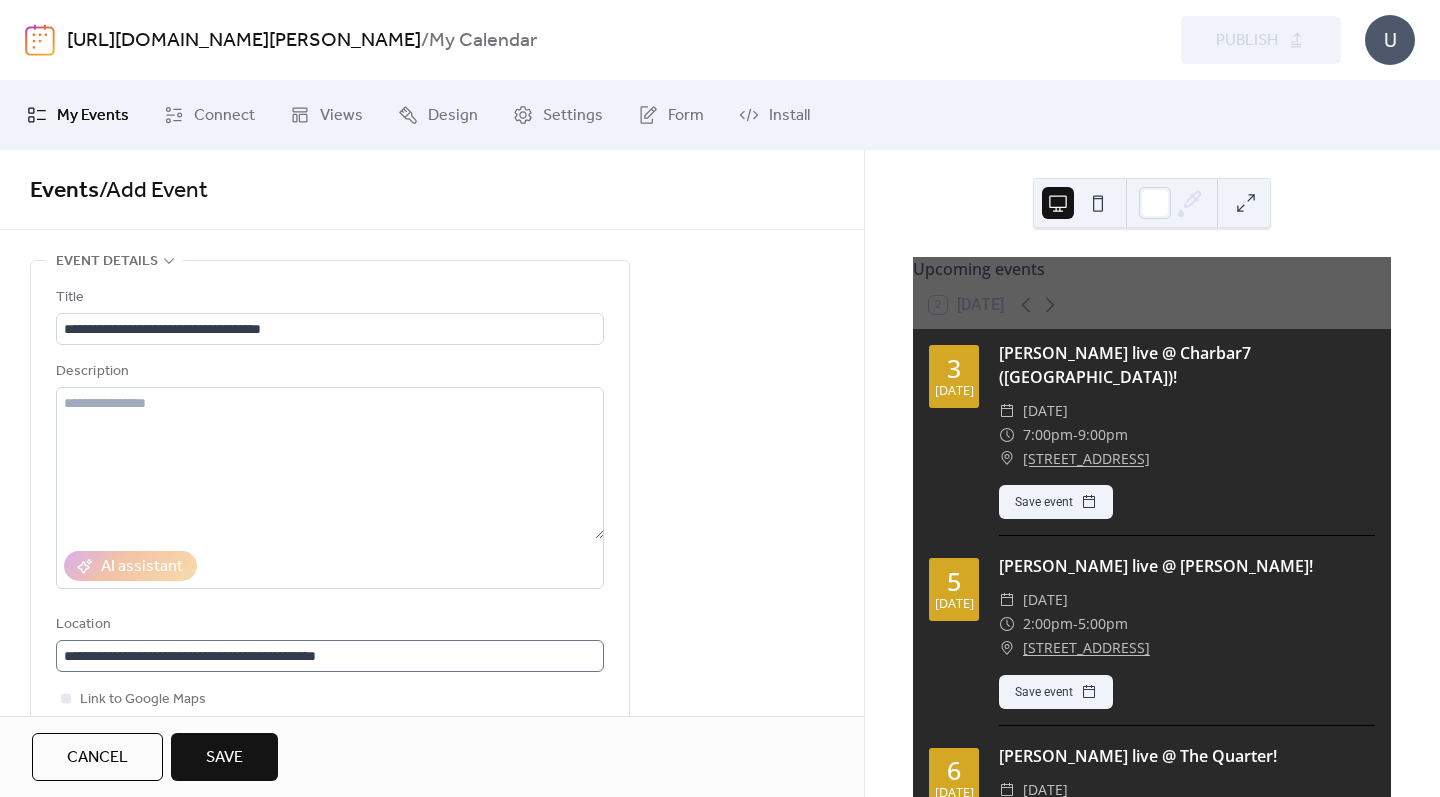 scroll, scrollTop: 0, scrollLeft: 0, axis: both 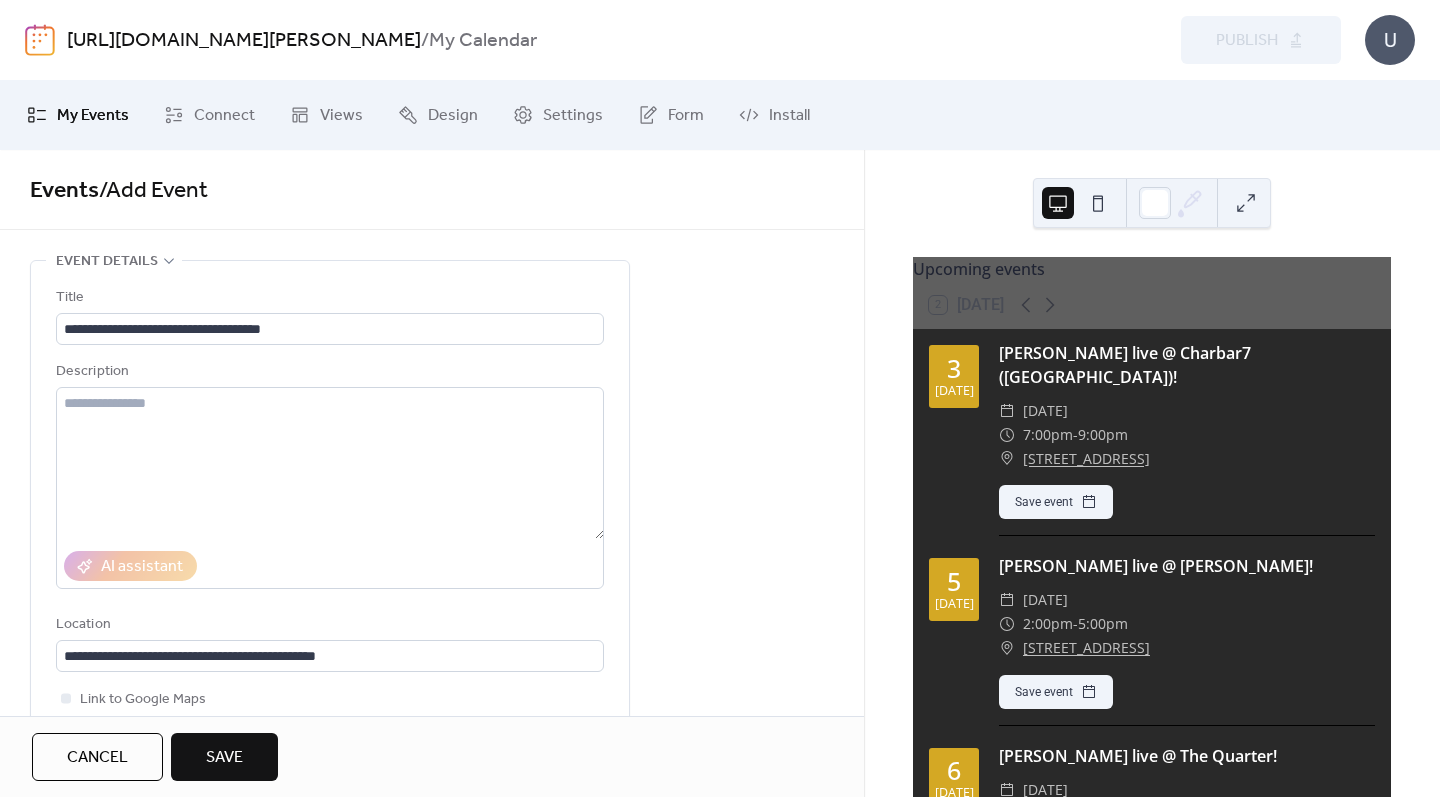 click on "Save" at bounding box center (224, 758) 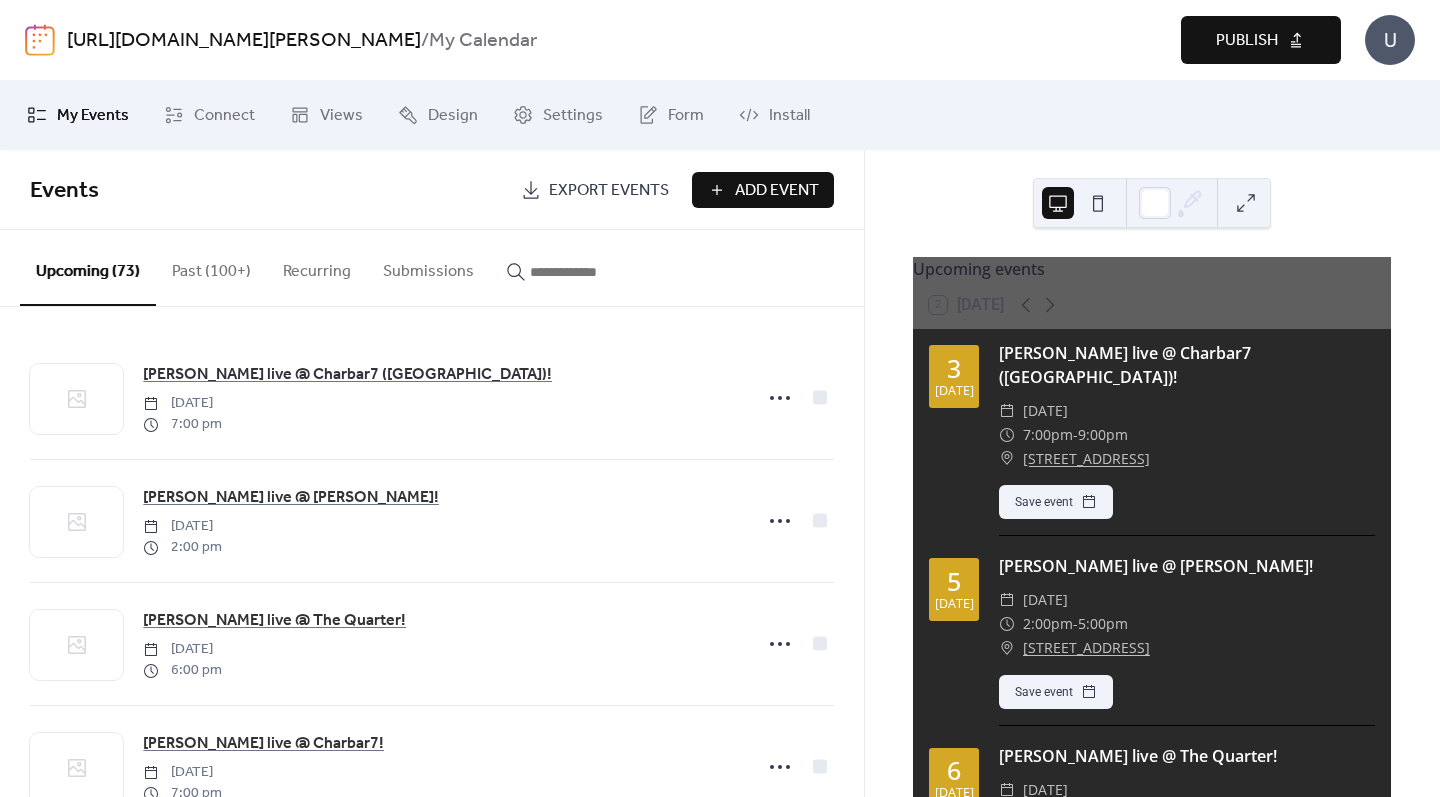 click on "Add Event" at bounding box center [763, 190] 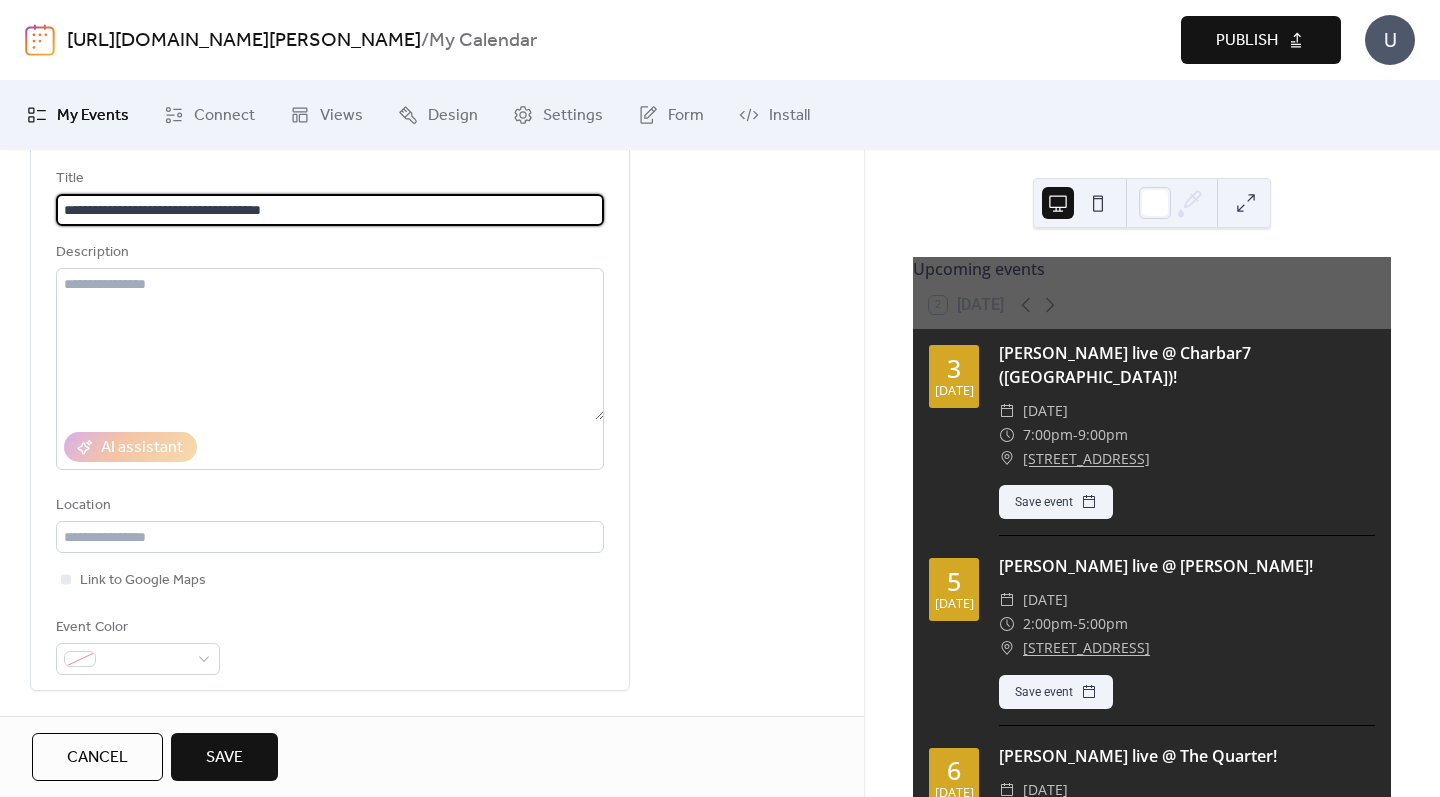 scroll, scrollTop: 124, scrollLeft: 0, axis: vertical 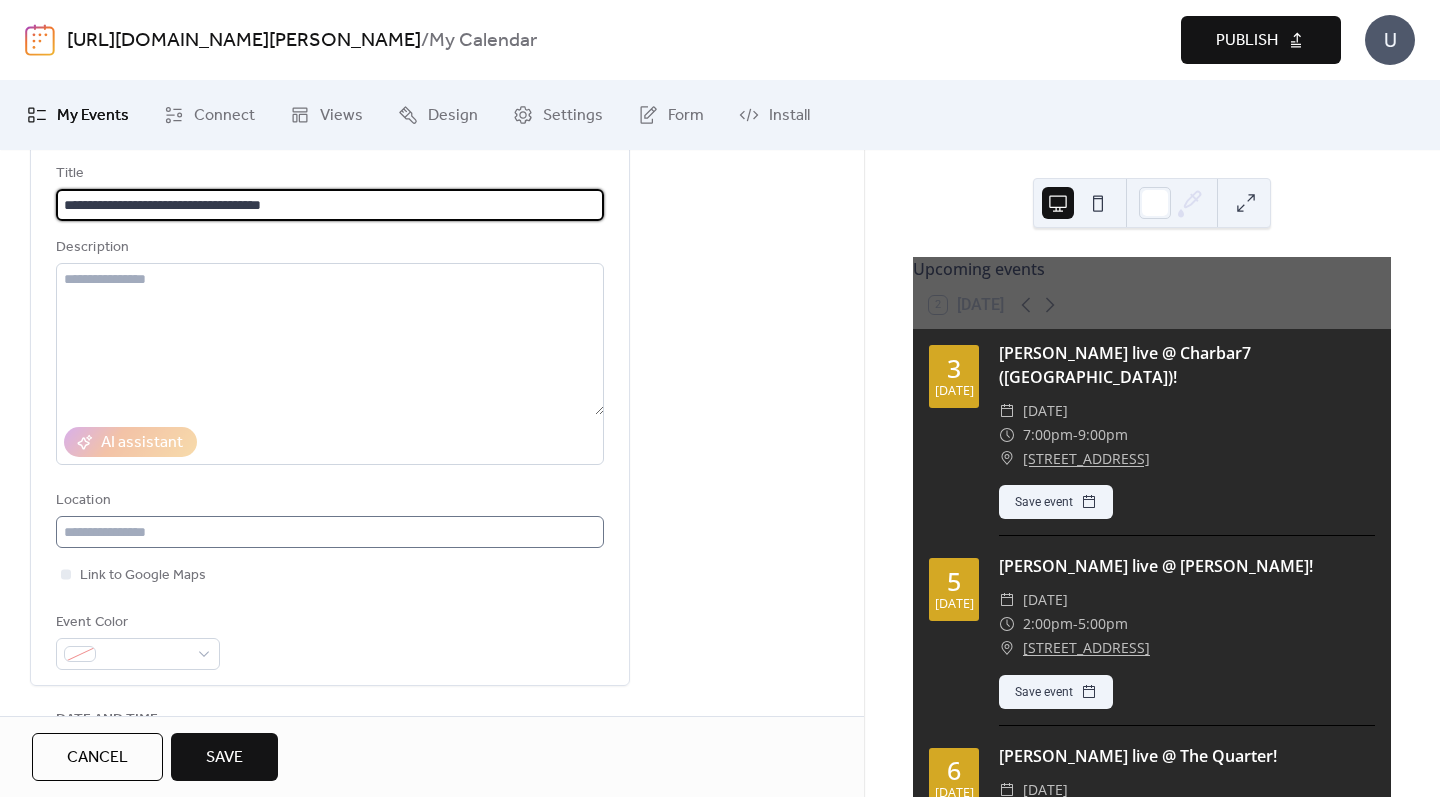 type on "**********" 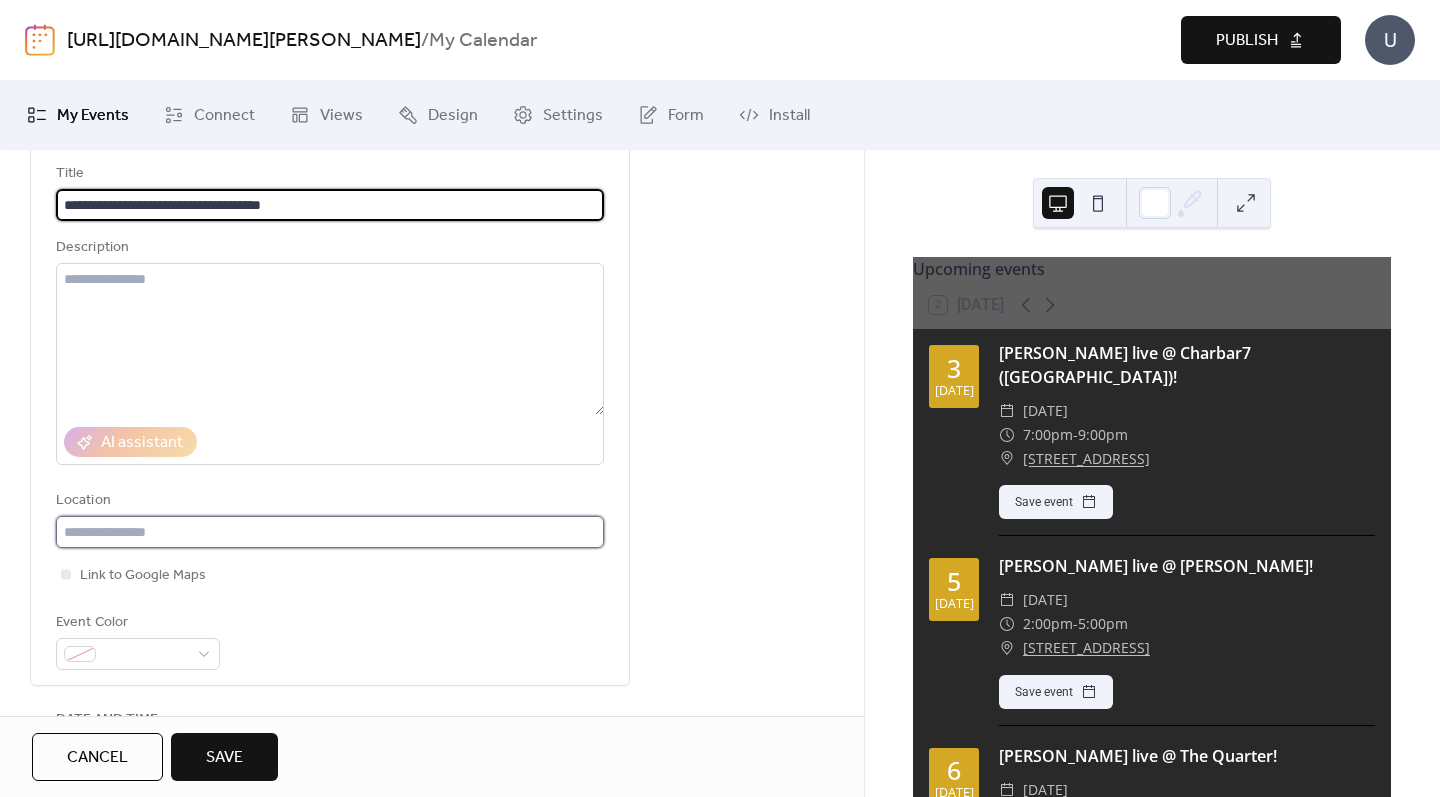 click at bounding box center (330, 532) 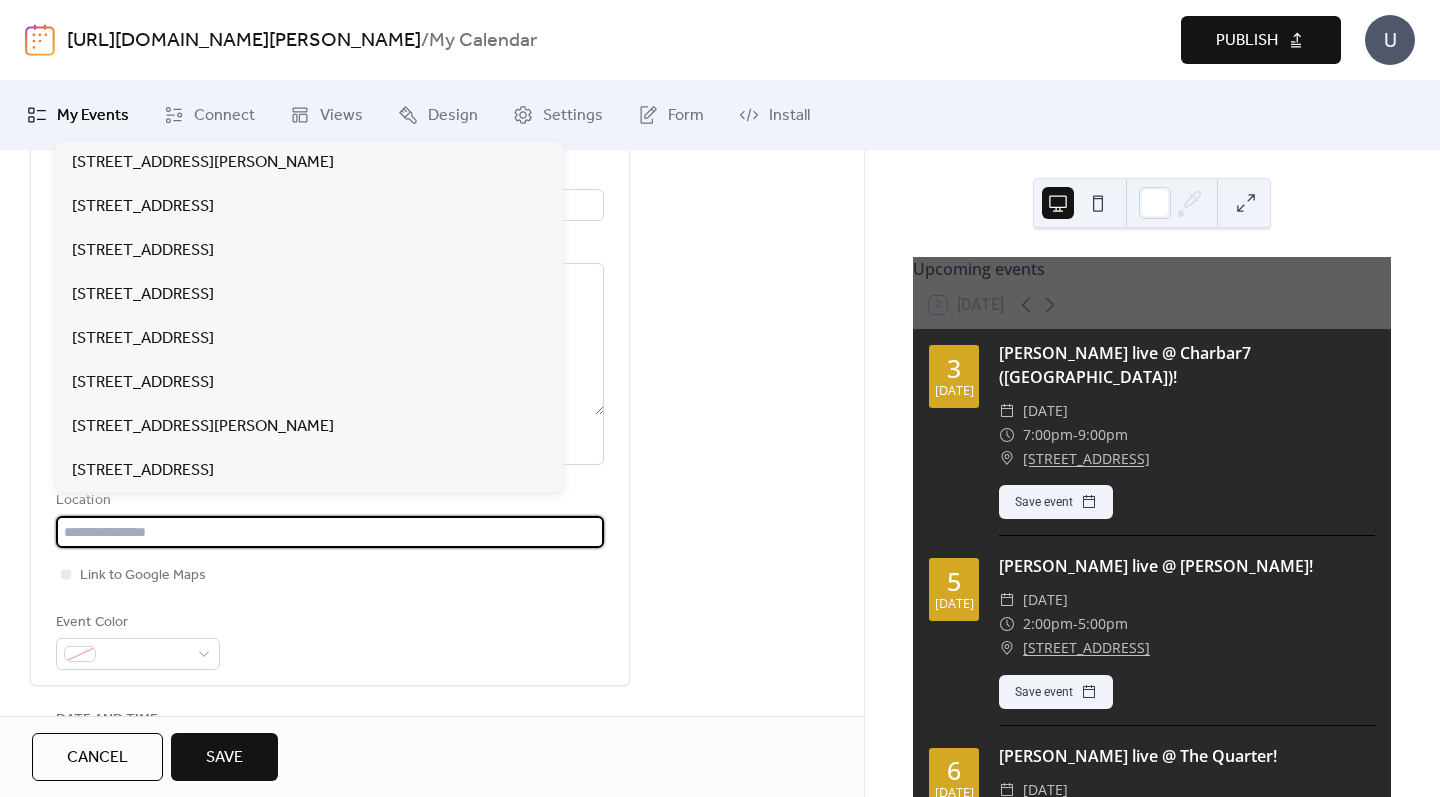 paste on "**********" 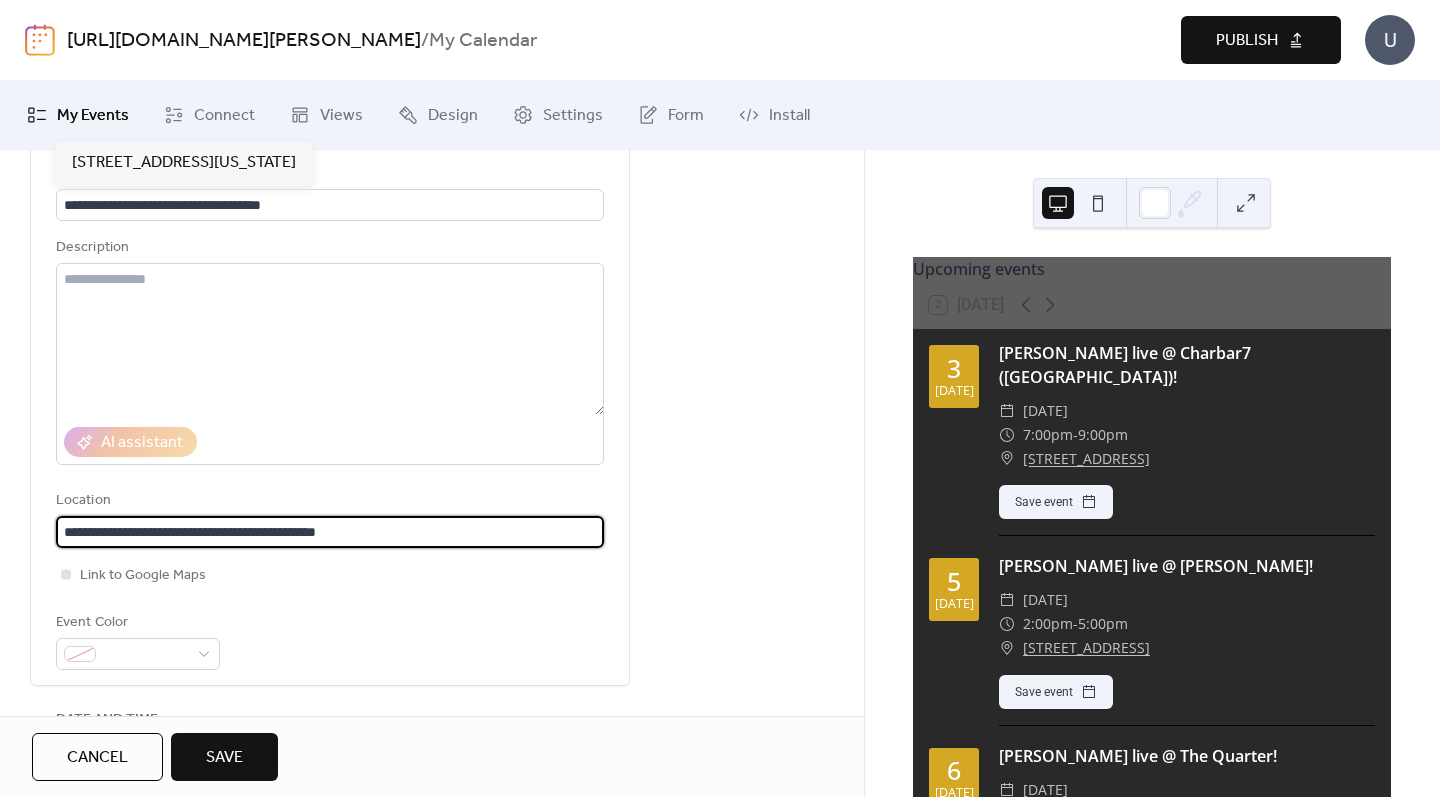type on "**********" 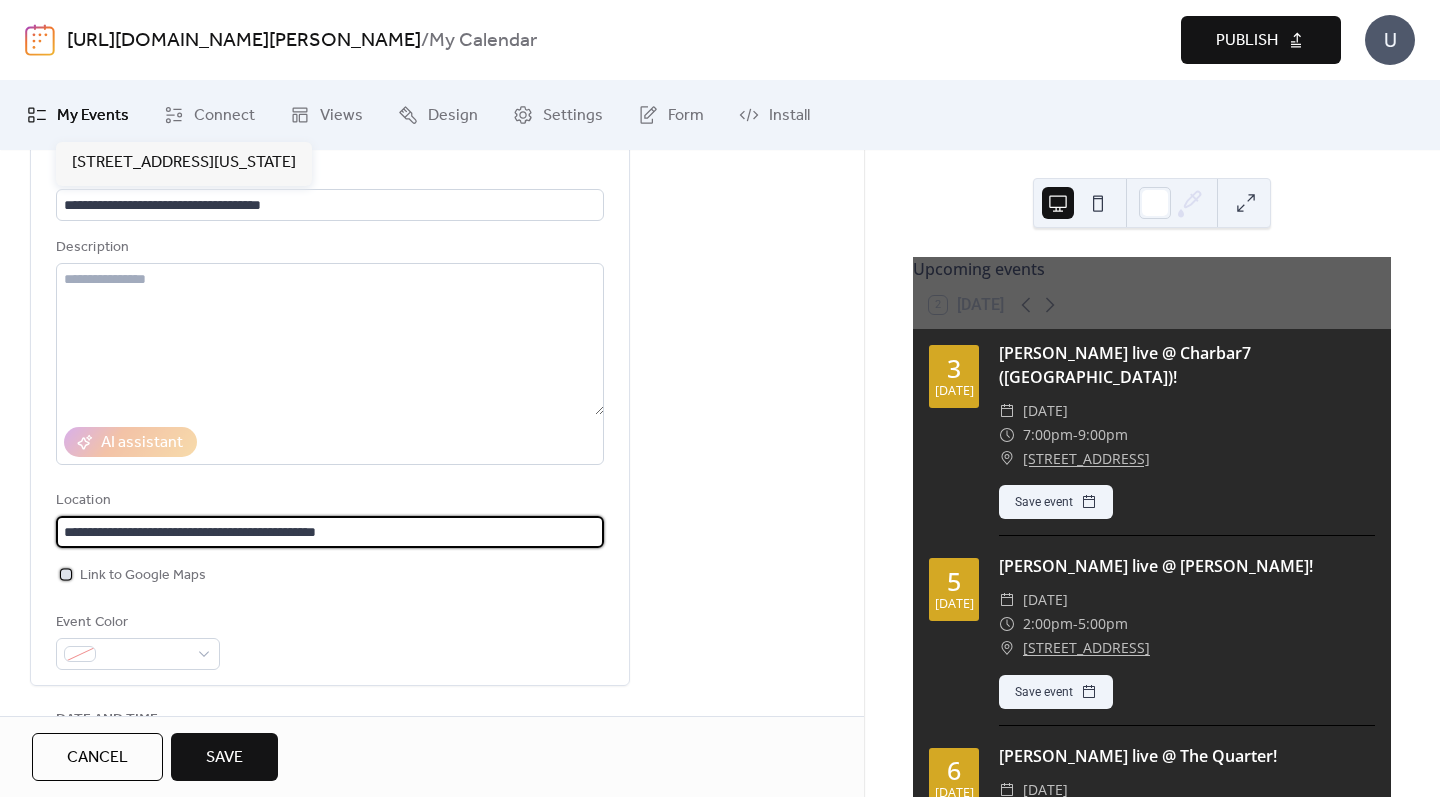 click at bounding box center [66, 574] 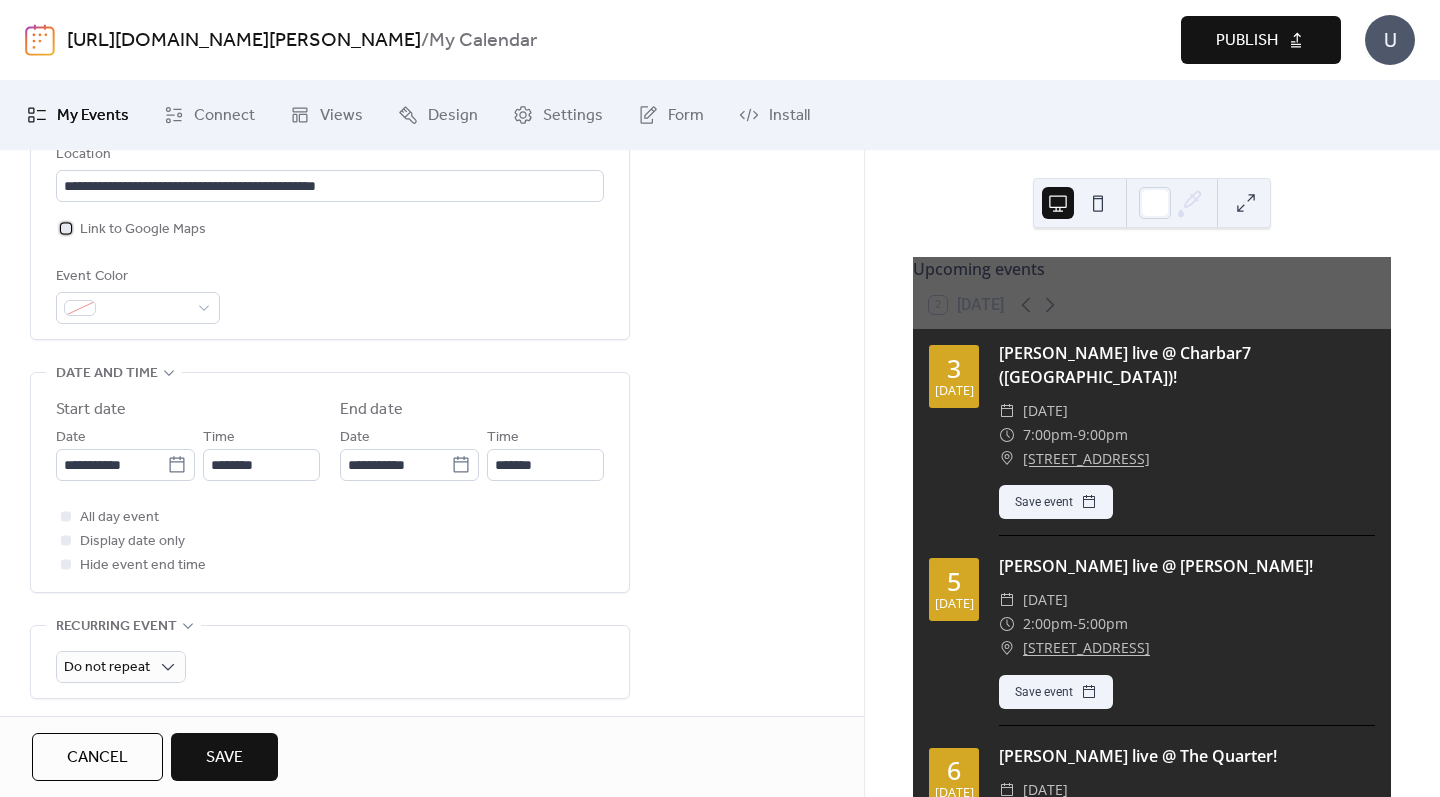 scroll, scrollTop: 504, scrollLeft: 0, axis: vertical 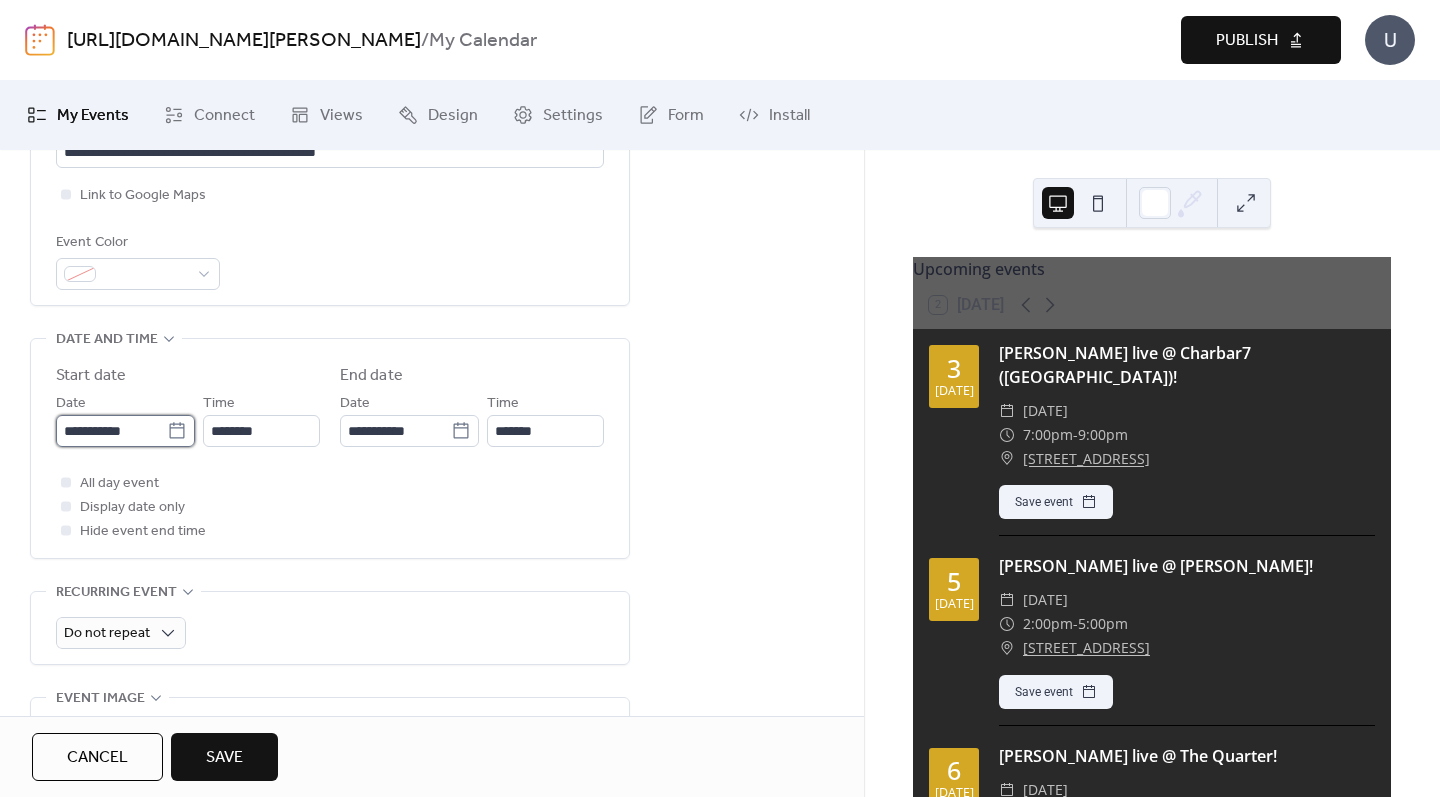 click on "**********" at bounding box center [111, 431] 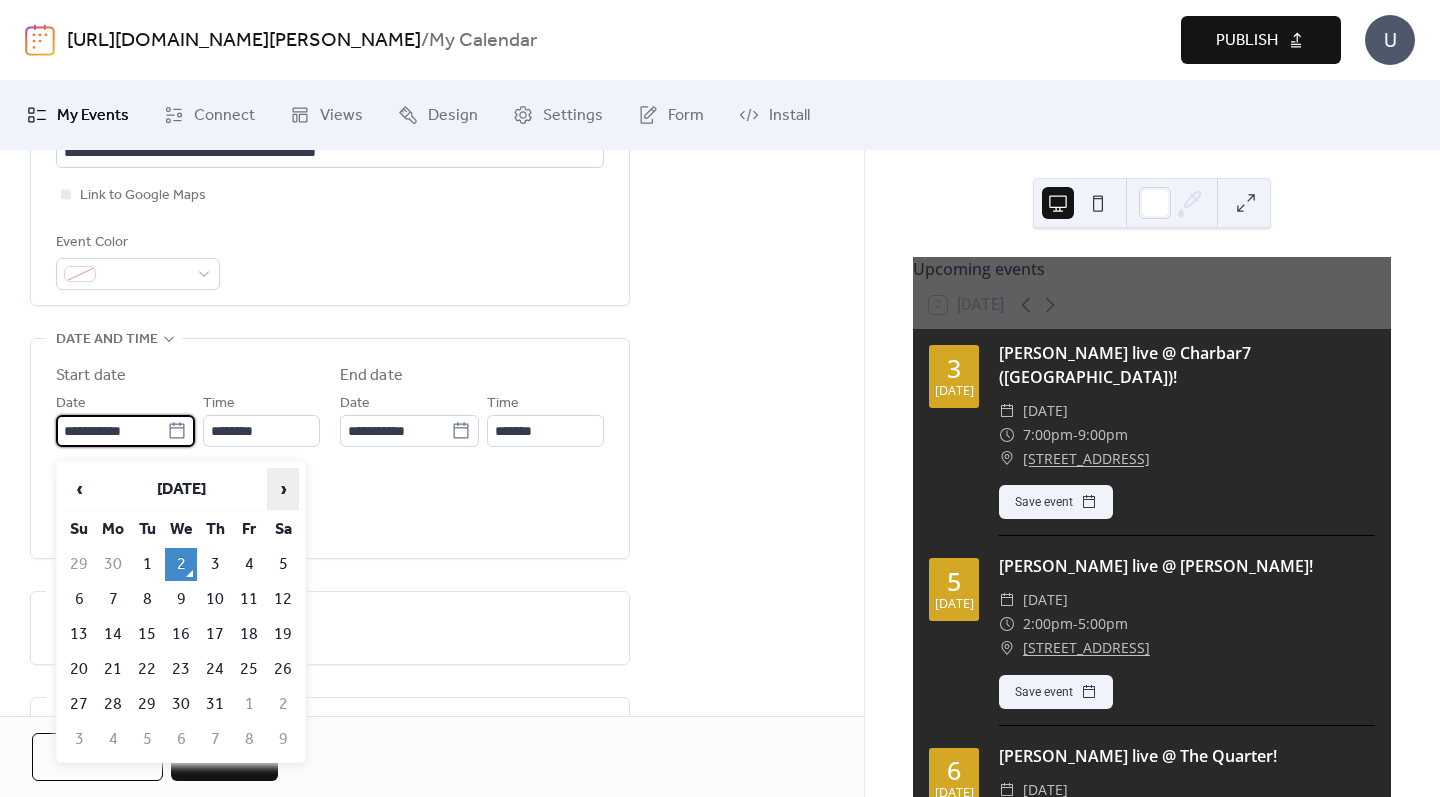 click on "›" at bounding box center [283, 489] 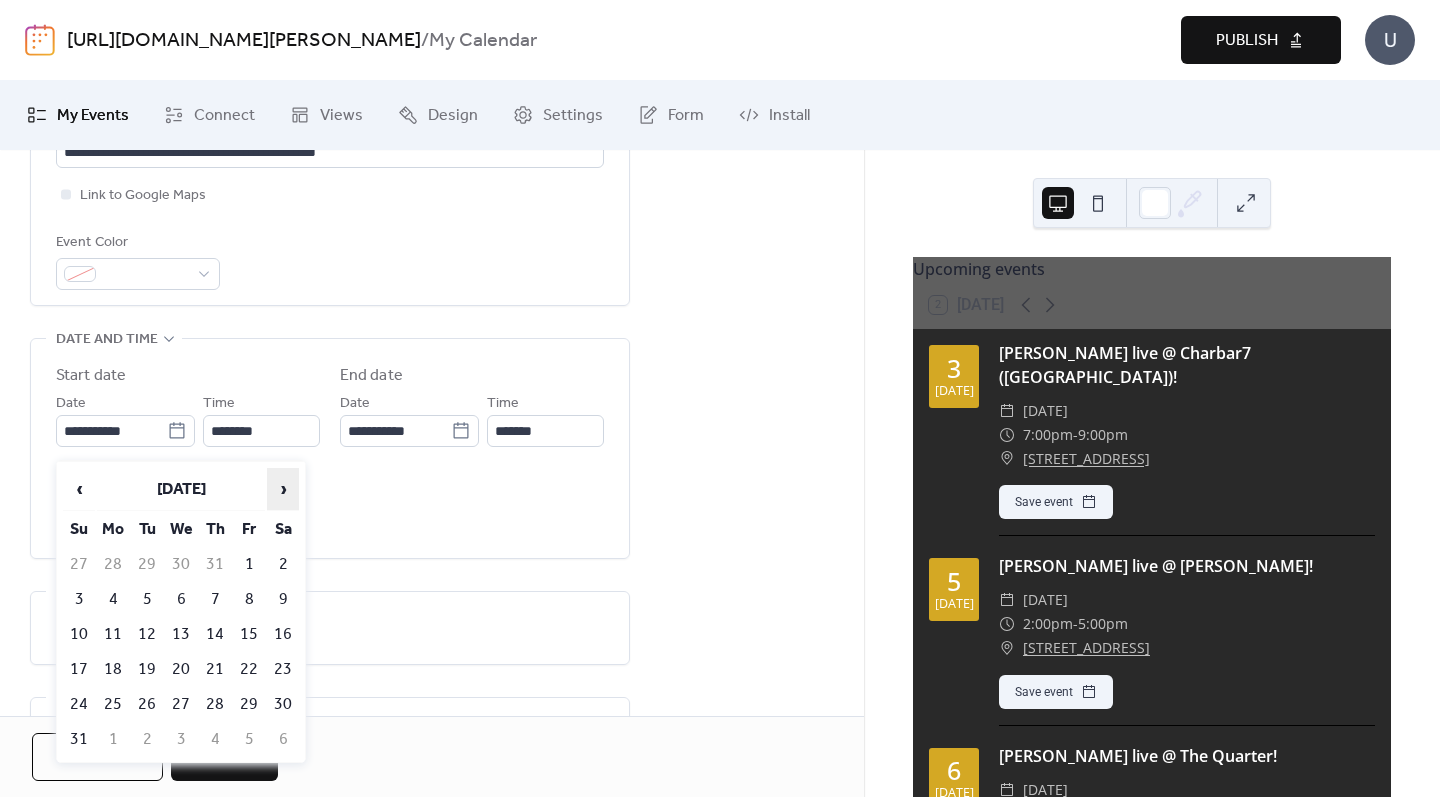 click on "›" at bounding box center [283, 489] 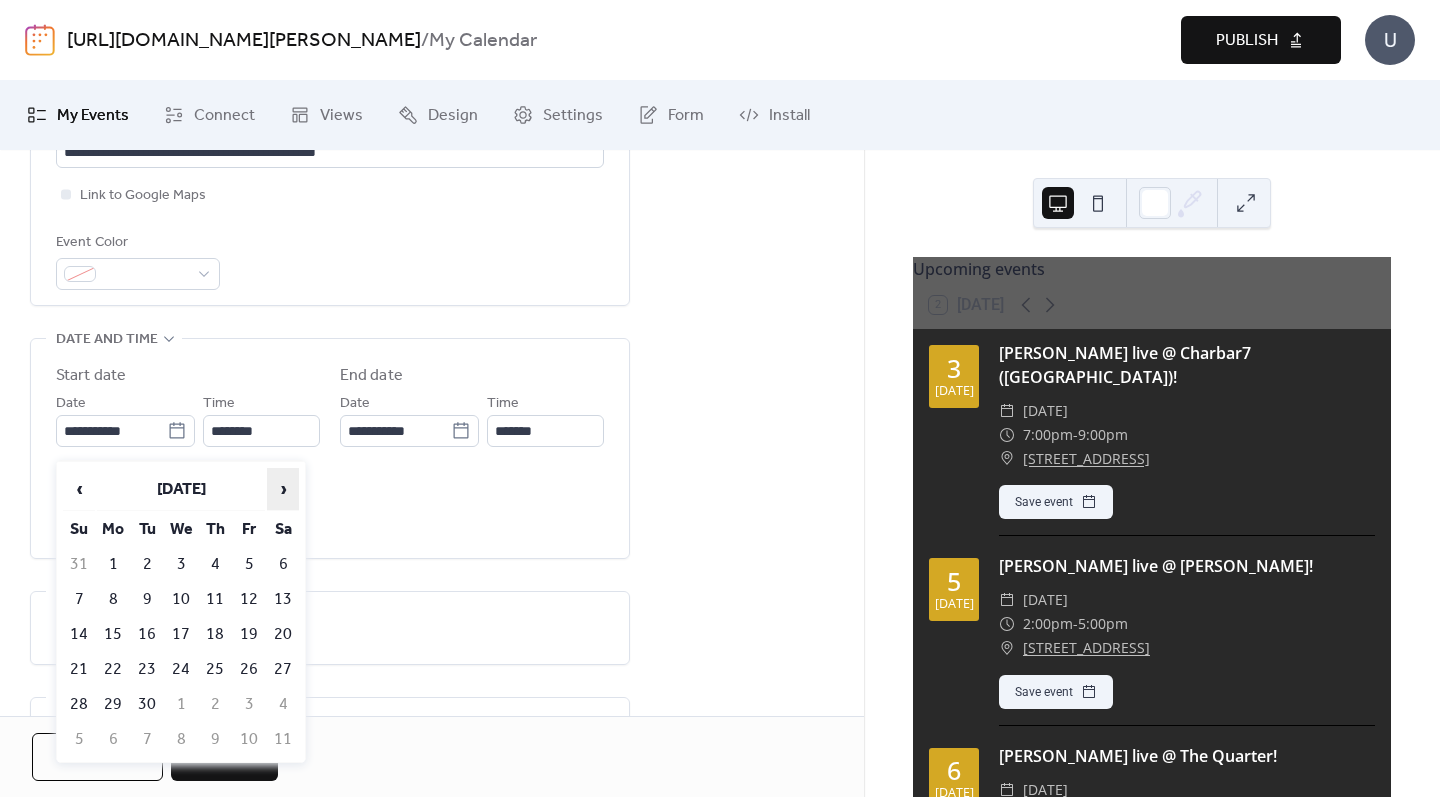 click on "›" at bounding box center [283, 489] 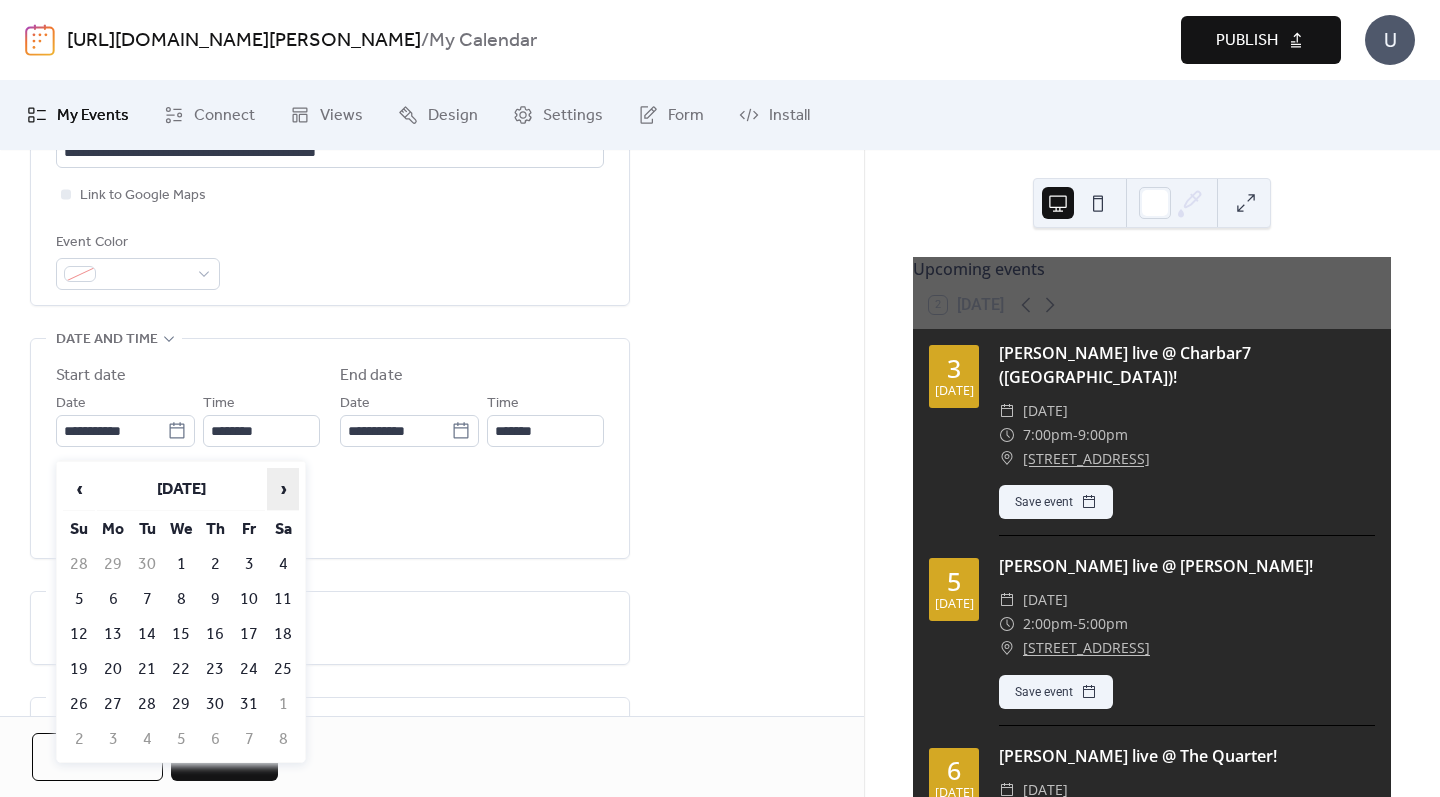click on "›" at bounding box center (283, 489) 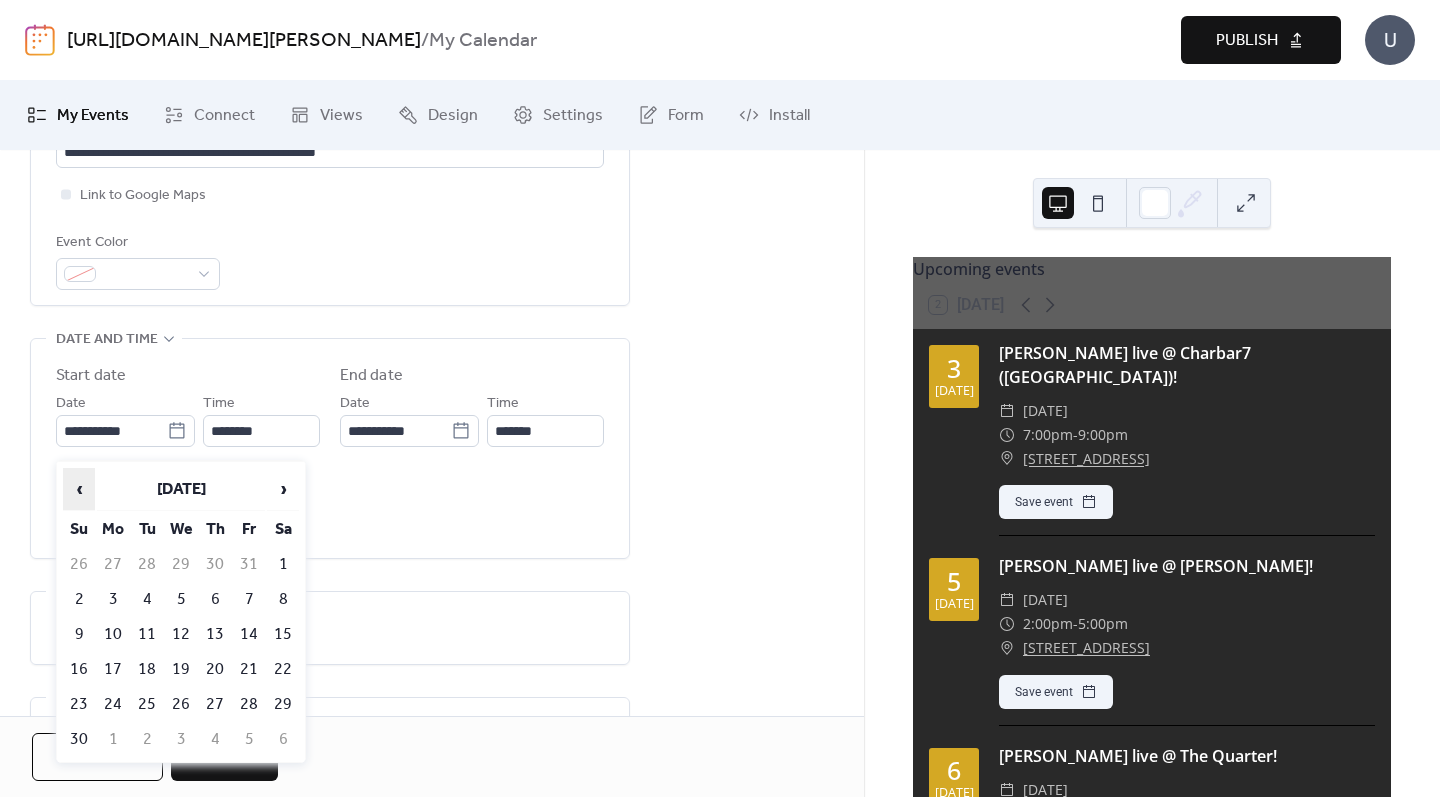 click on "‹" at bounding box center (79, 489) 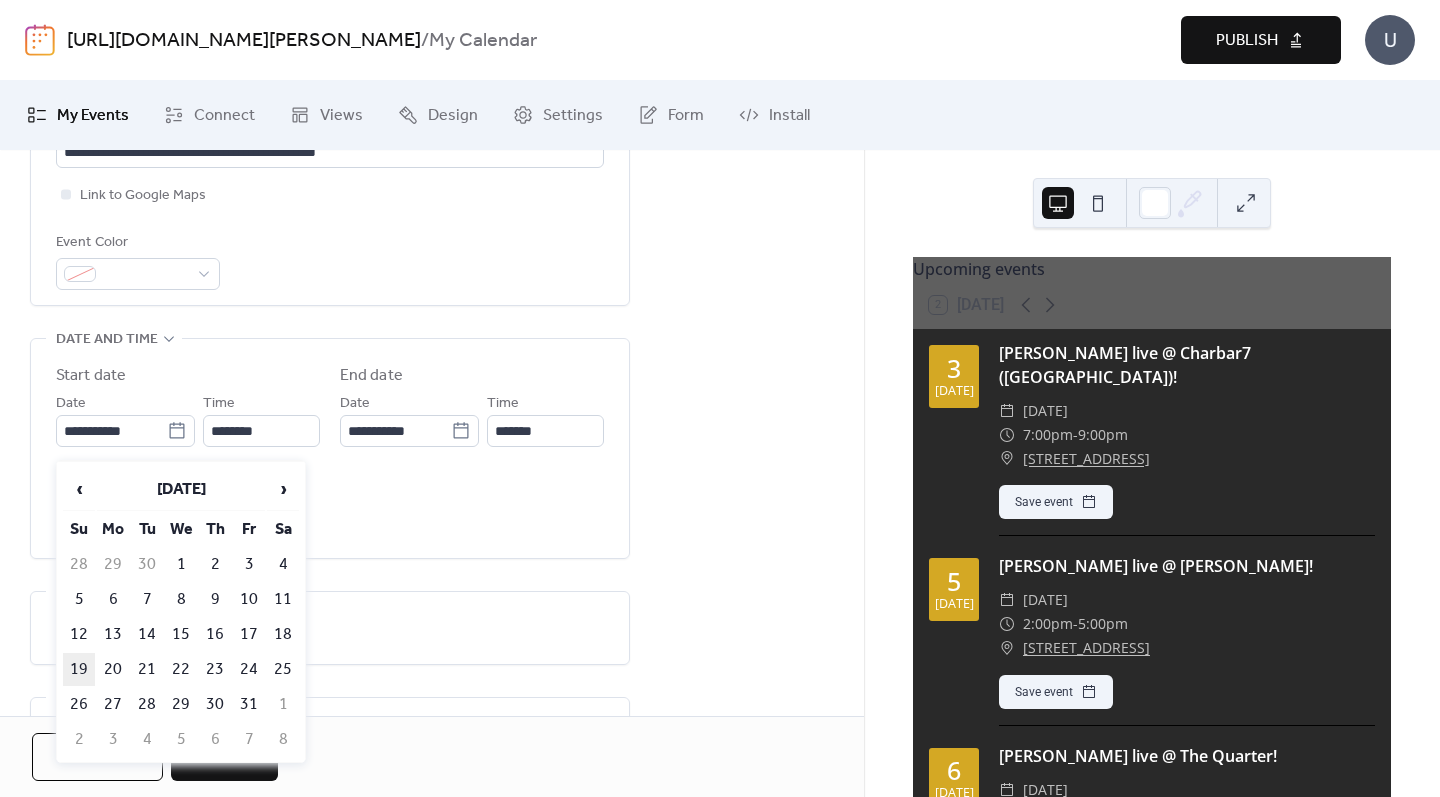 click on "19" at bounding box center (79, 669) 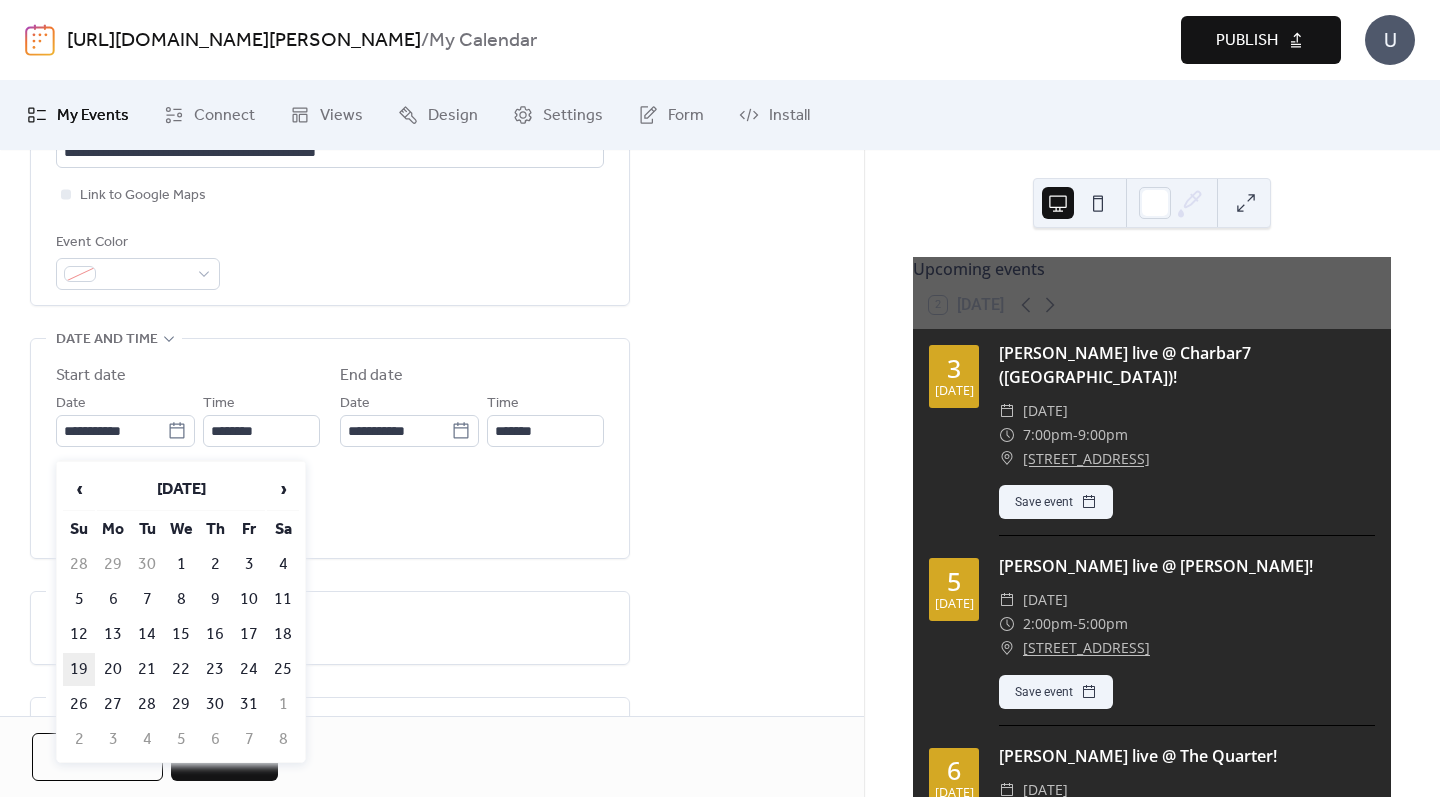 type on "**********" 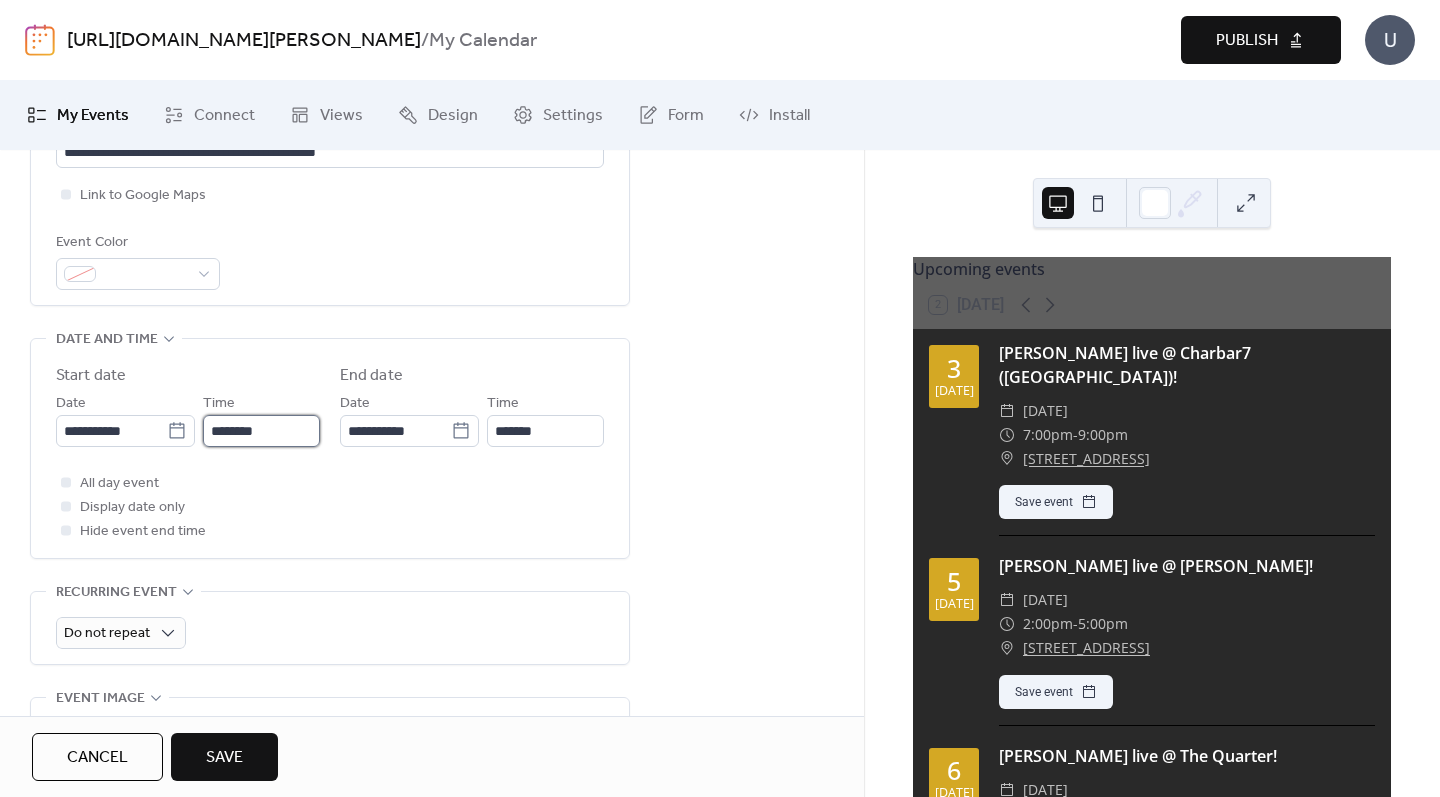 click on "********" at bounding box center (261, 431) 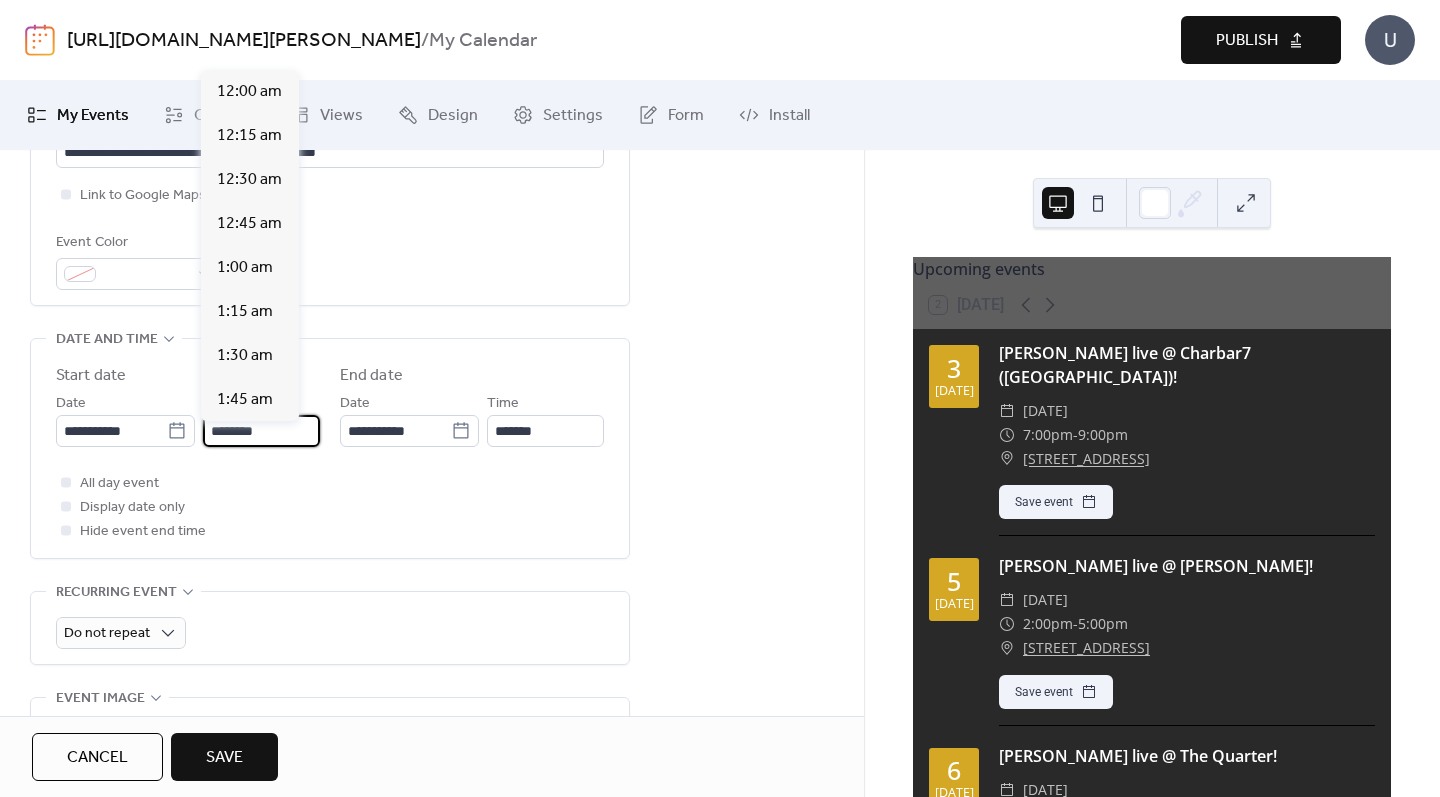 scroll, scrollTop: 2112, scrollLeft: 0, axis: vertical 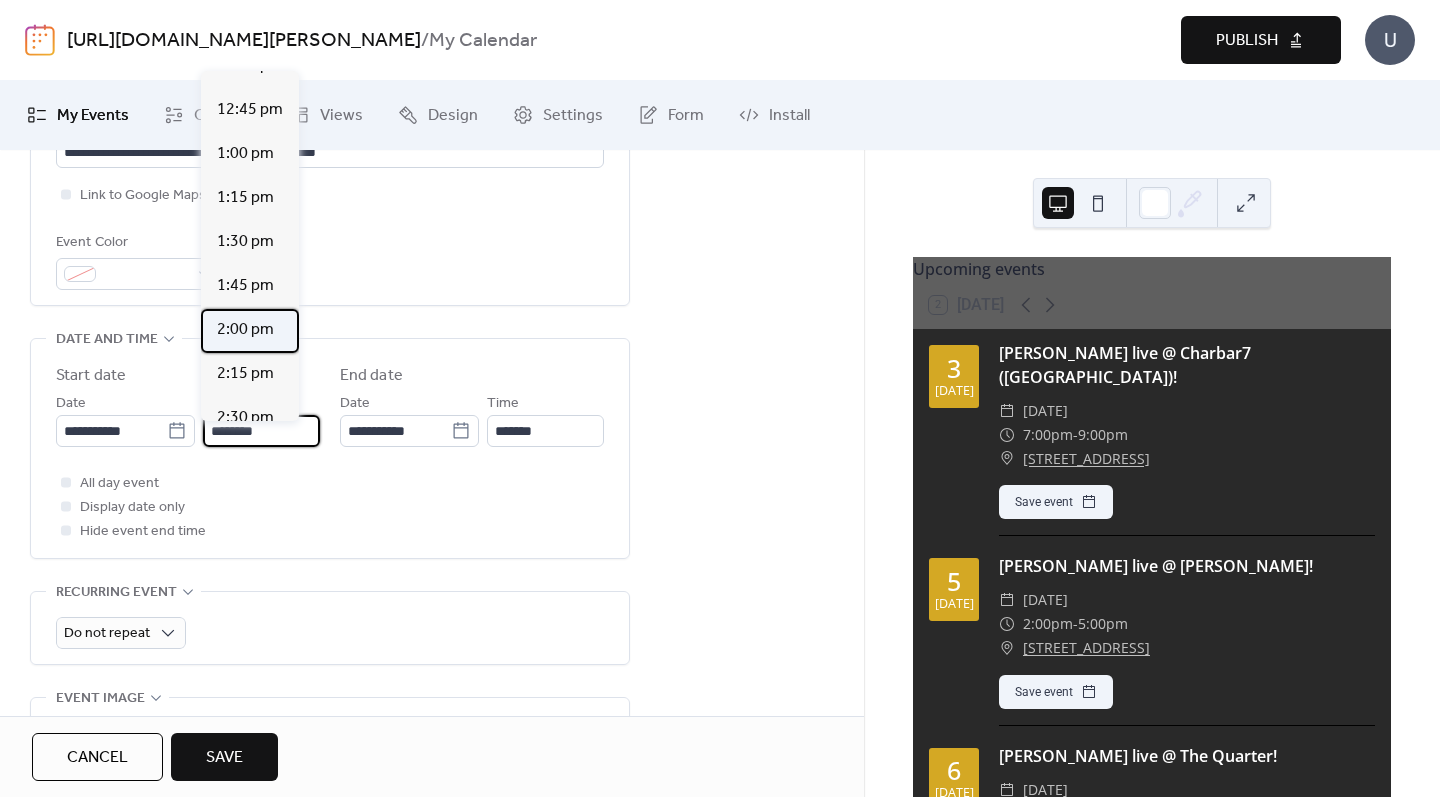 click on "2:00 pm" at bounding box center (245, 330) 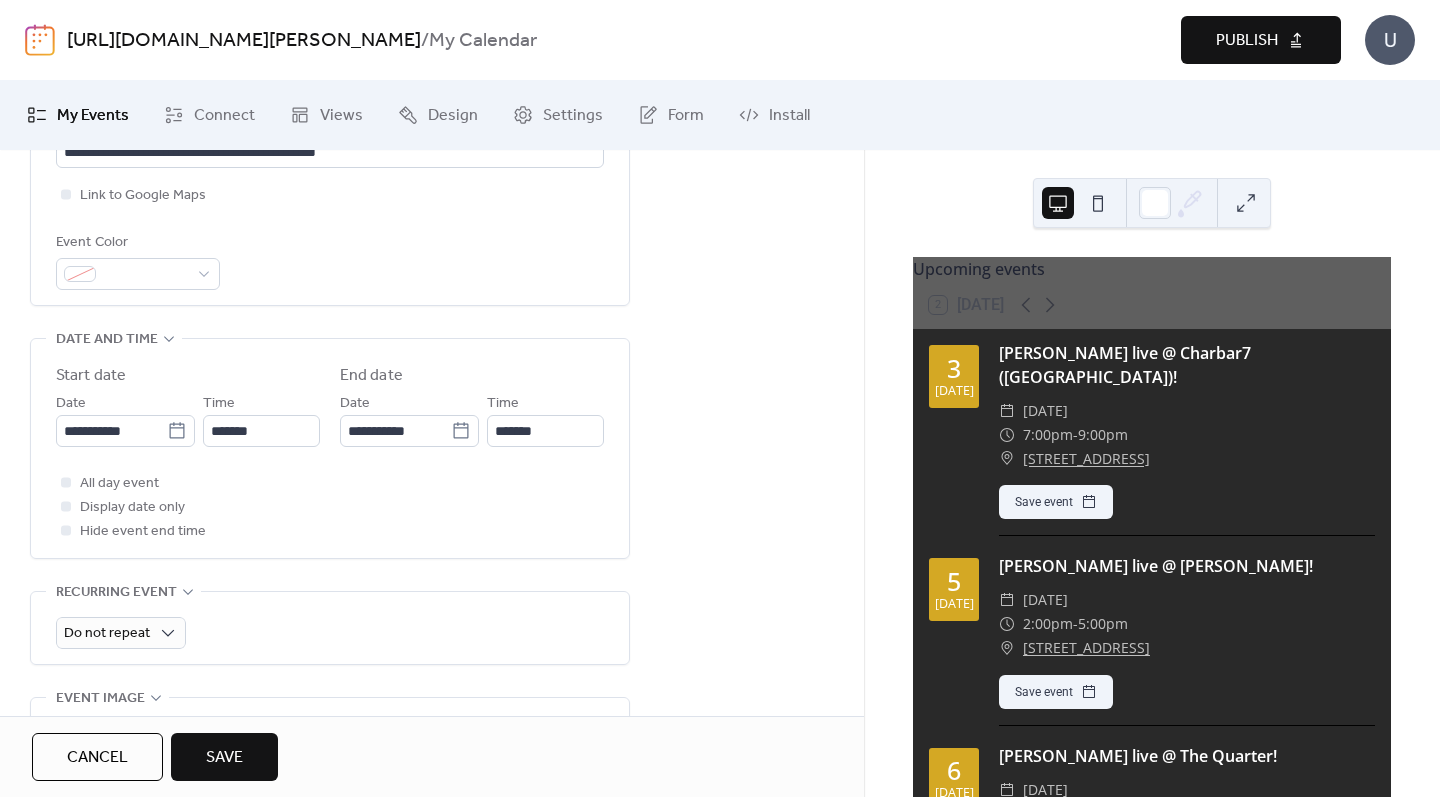 type on "*******" 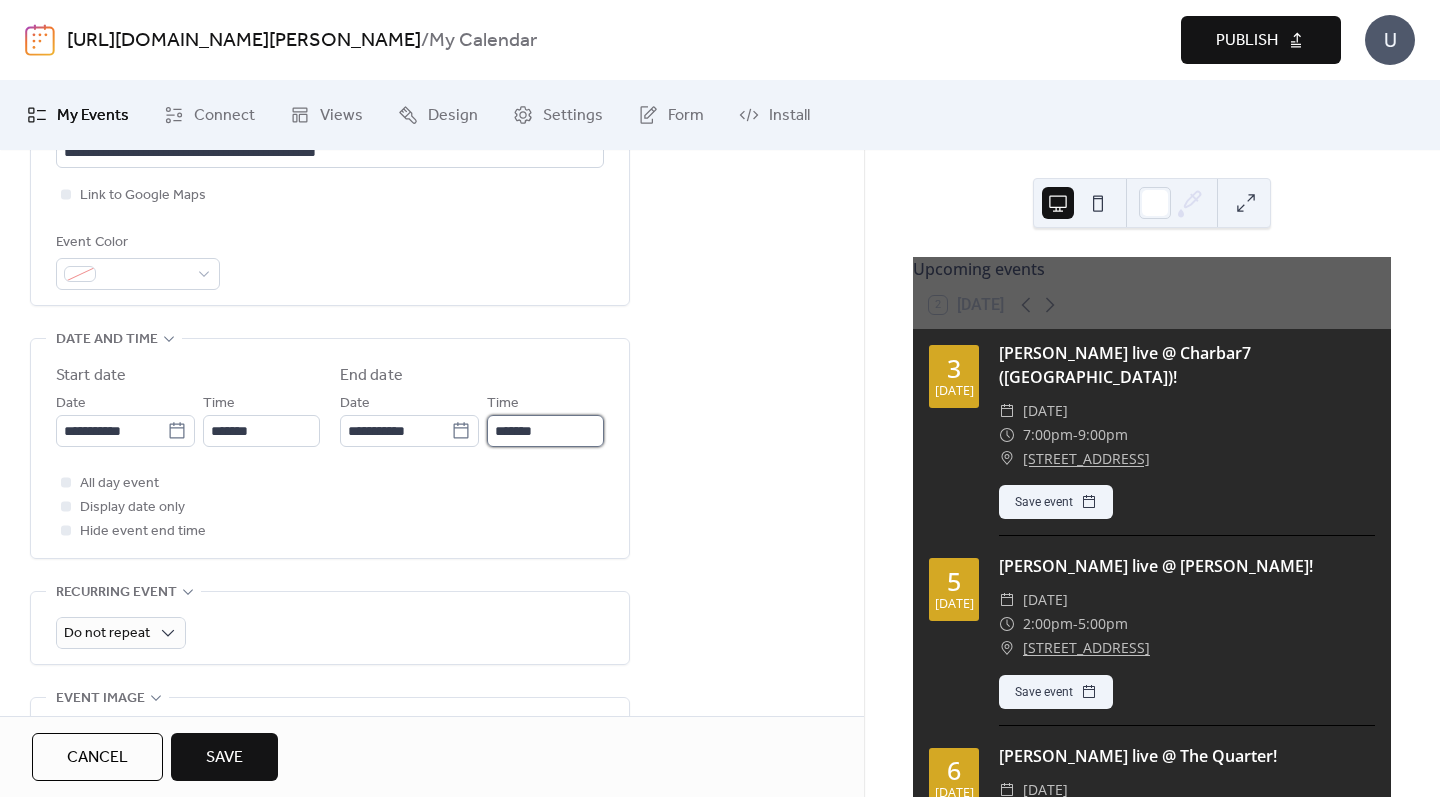 click on "*******" at bounding box center [545, 431] 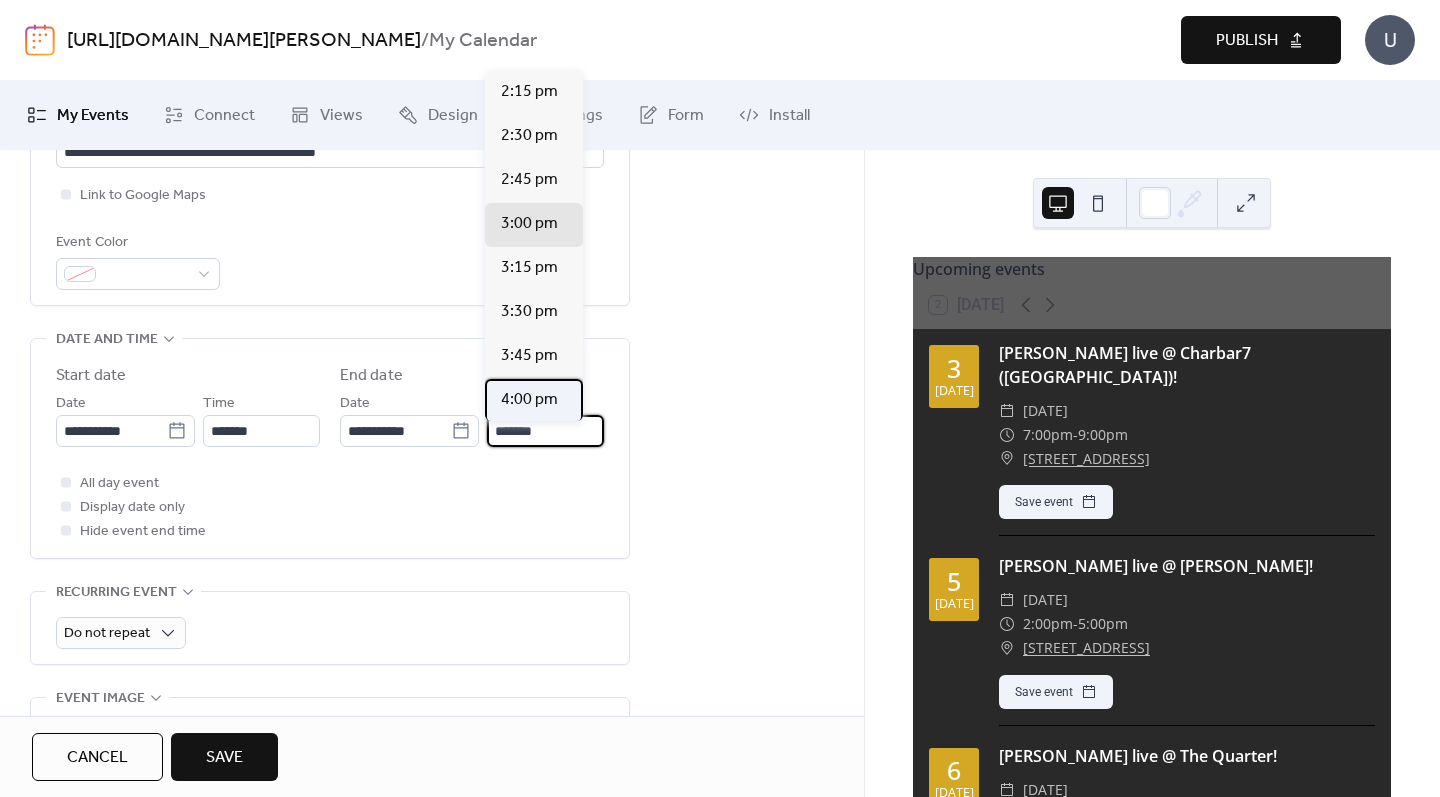 click on "4:00 pm" at bounding box center (534, 401) 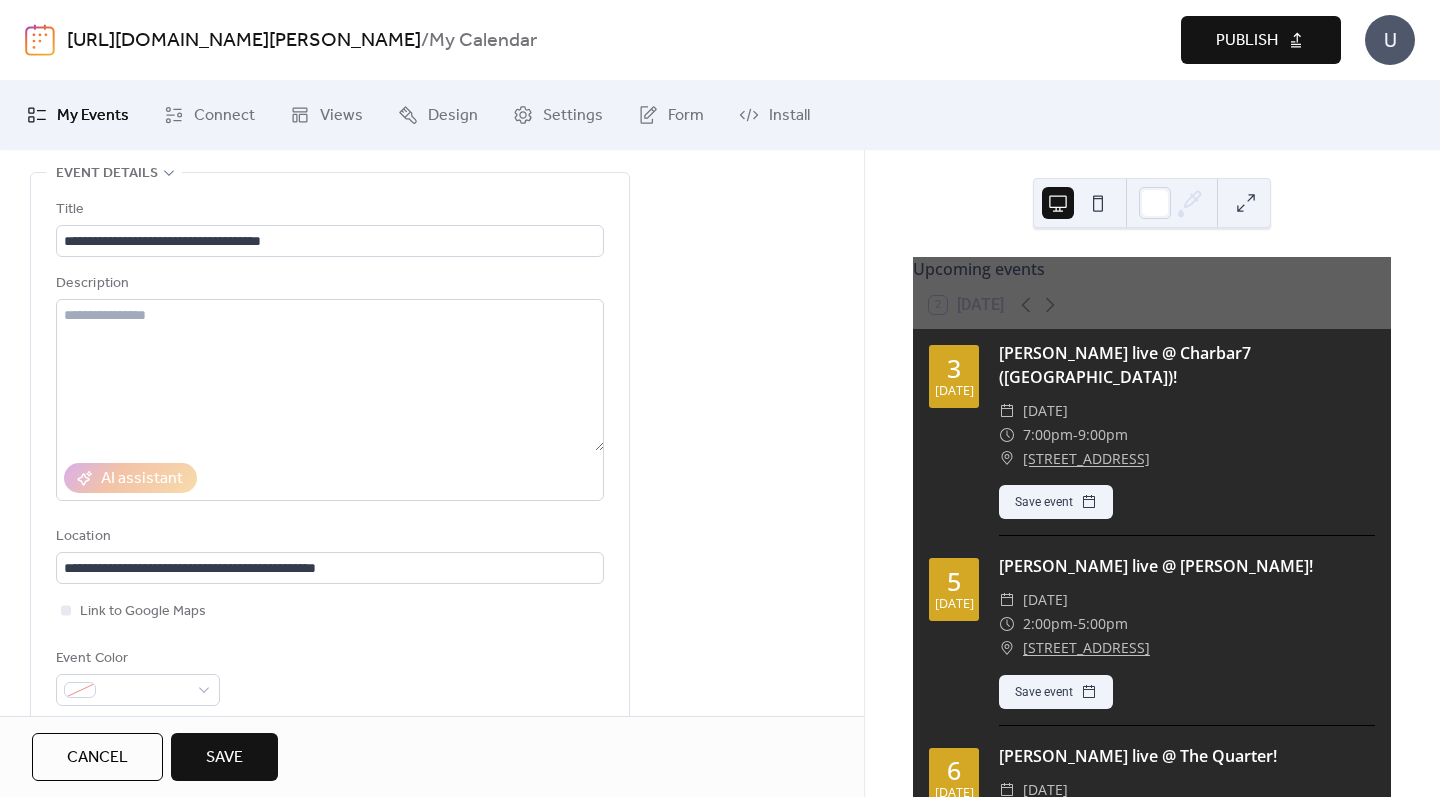 scroll, scrollTop: 41, scrollLeft: 0, axis: vertical 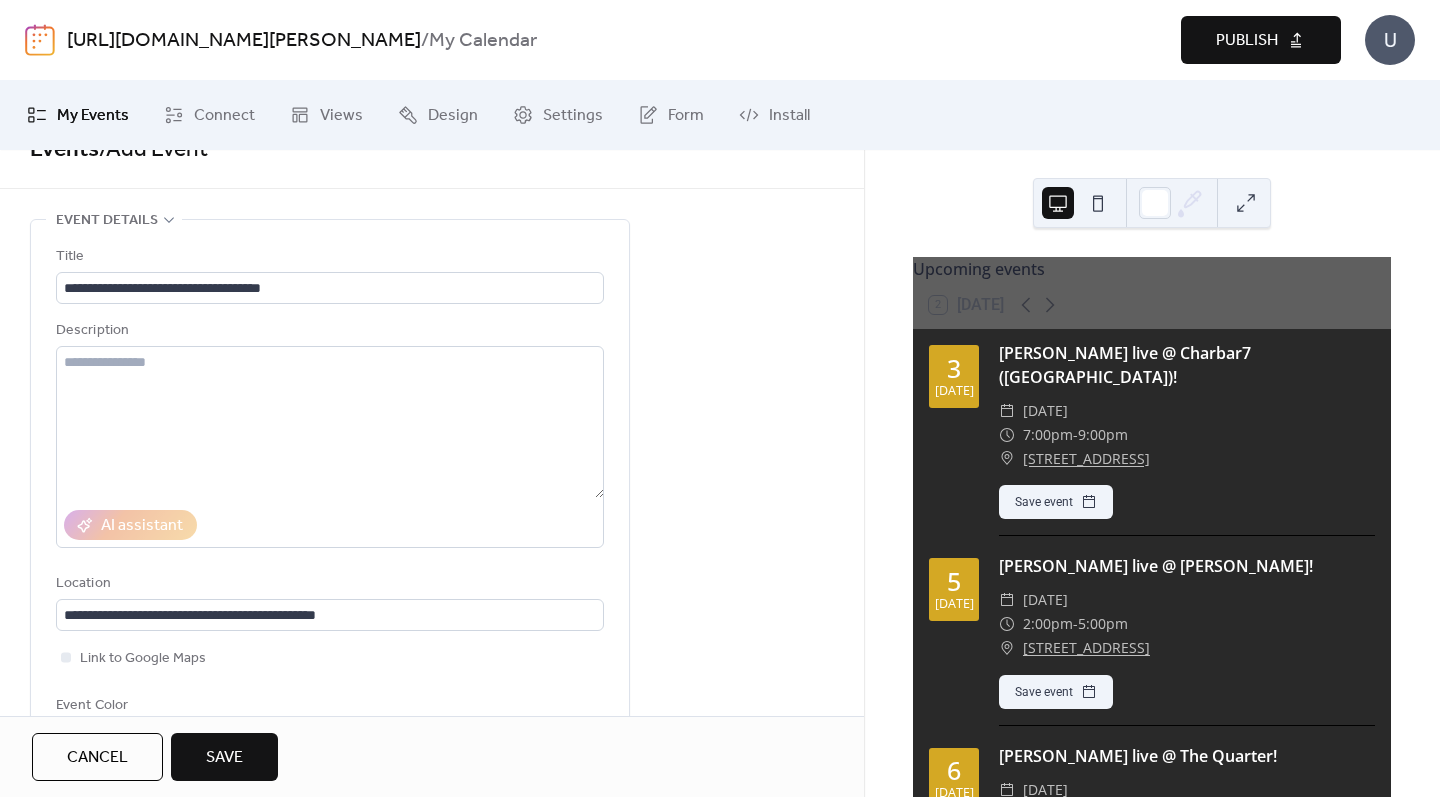 click on "Save" at bounding box center (224, 758) 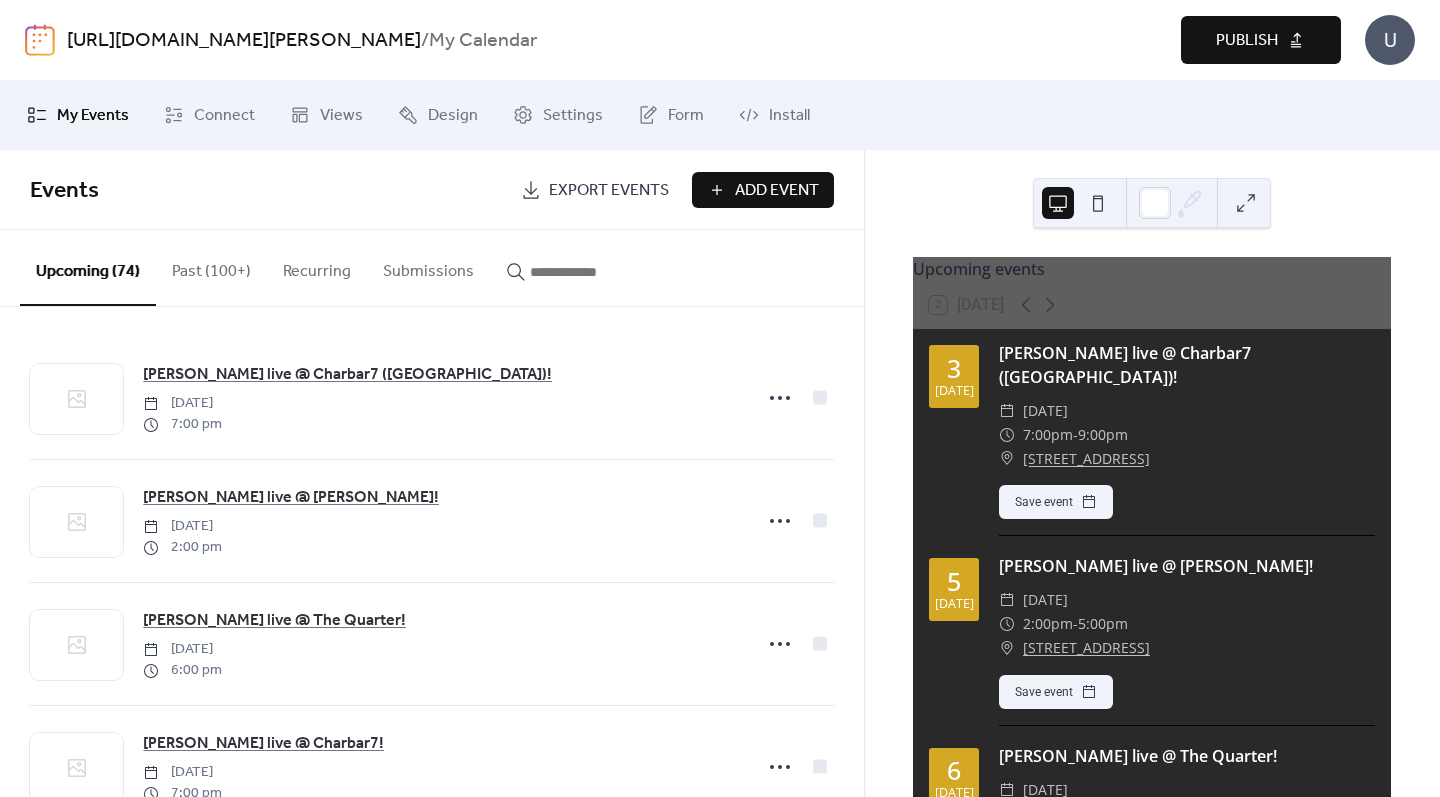 click on "Add Event" at bounding box center (777, 191) 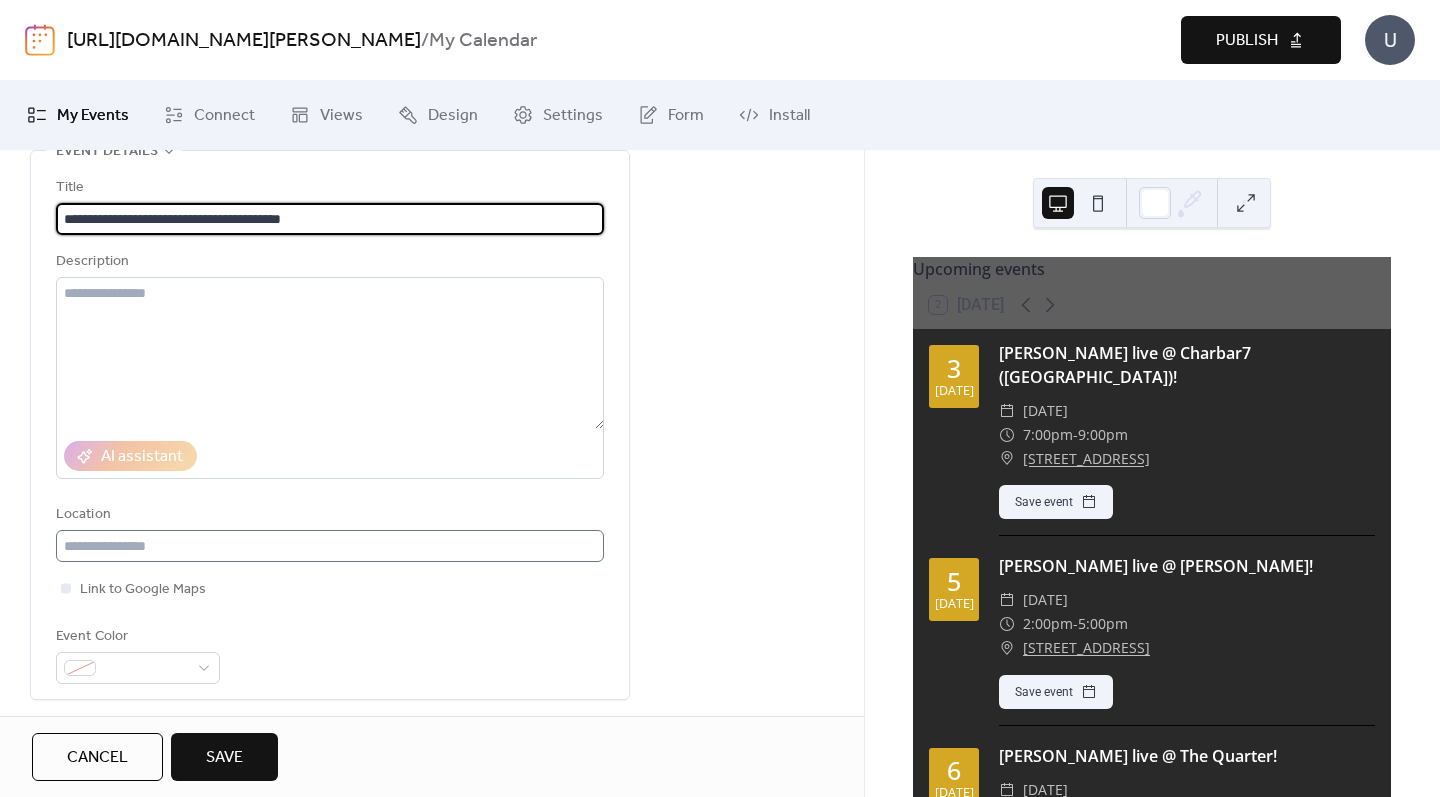 scroll, scrollTop: 111, scrollLeft: 0, axis: vertical 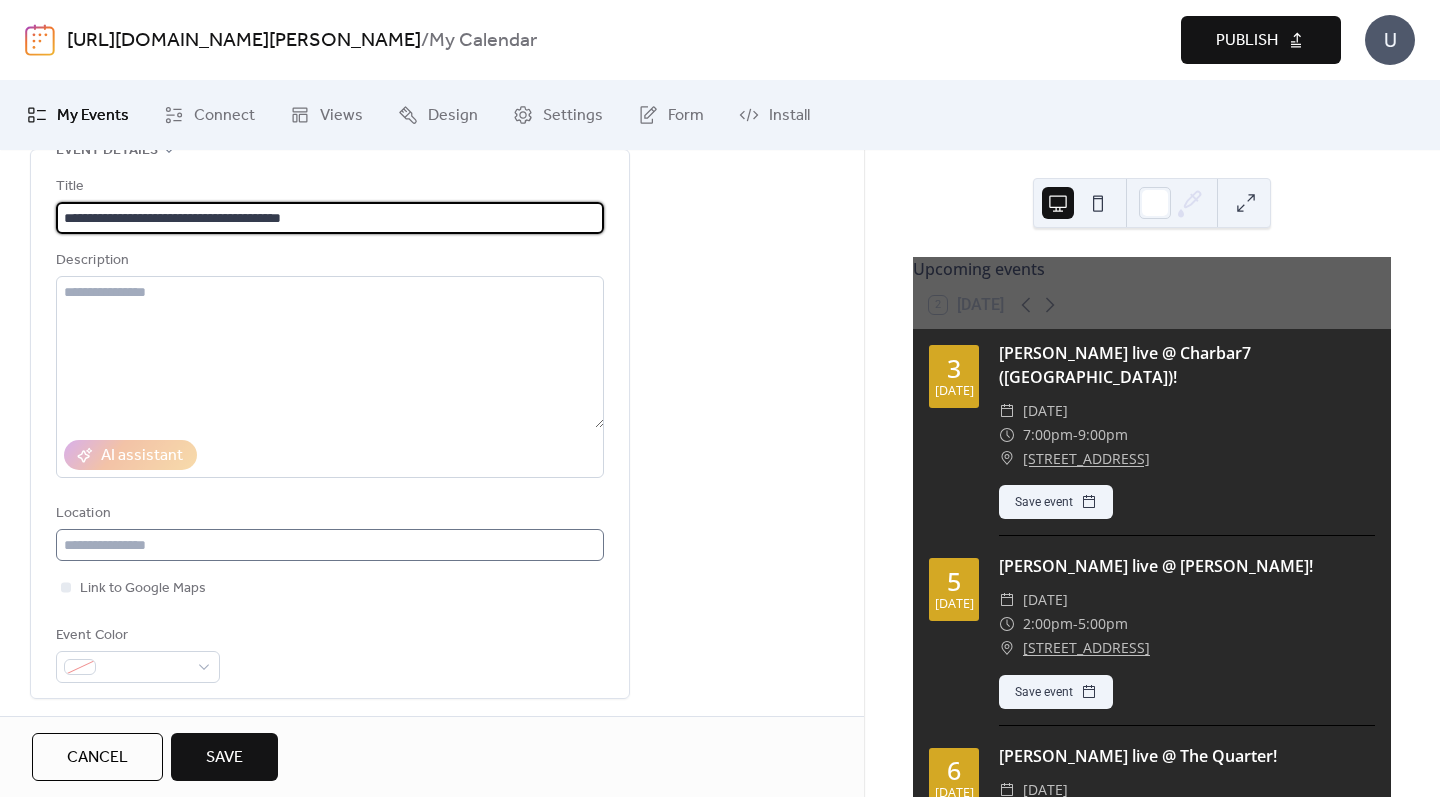 type on "**********" 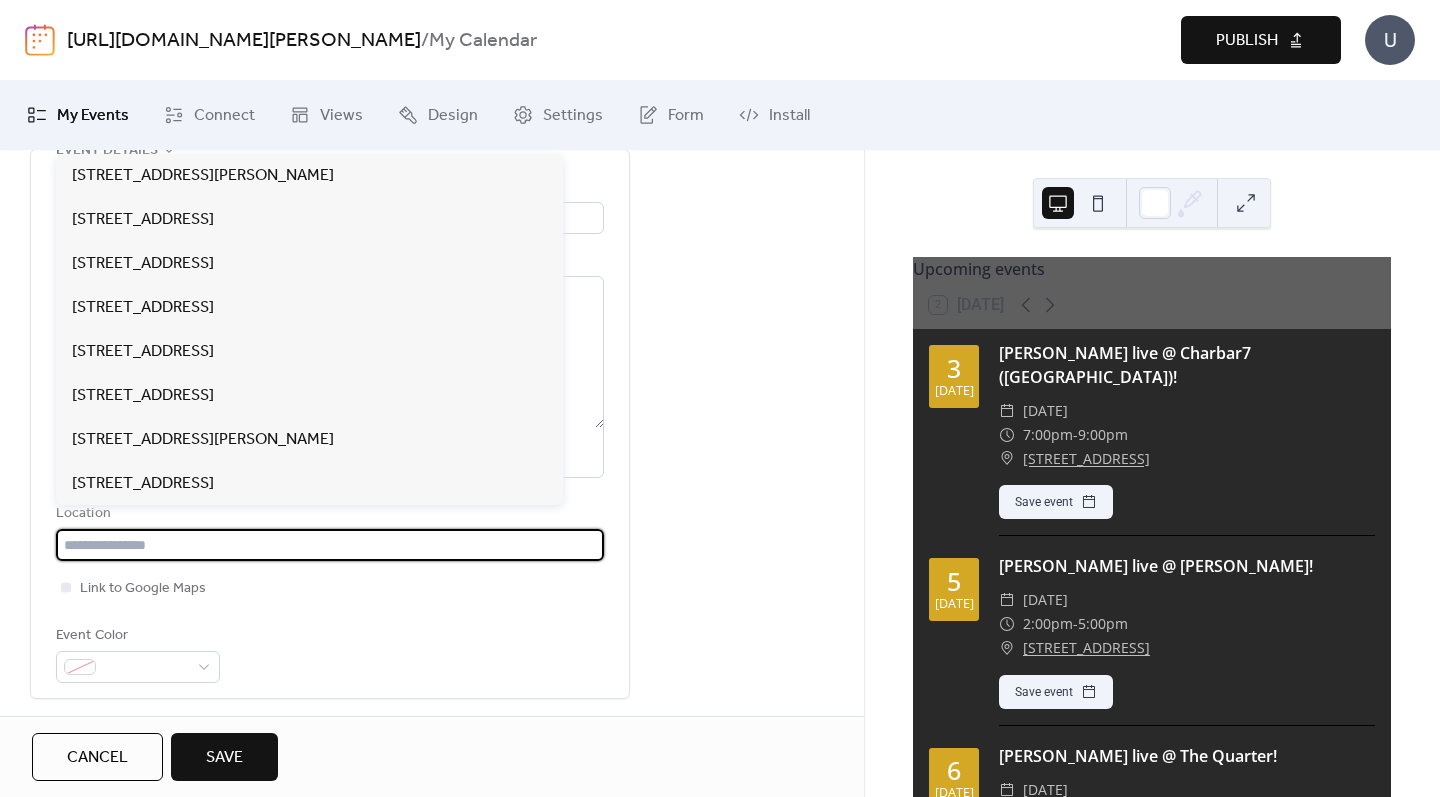 click at bounding box center [330, 545] 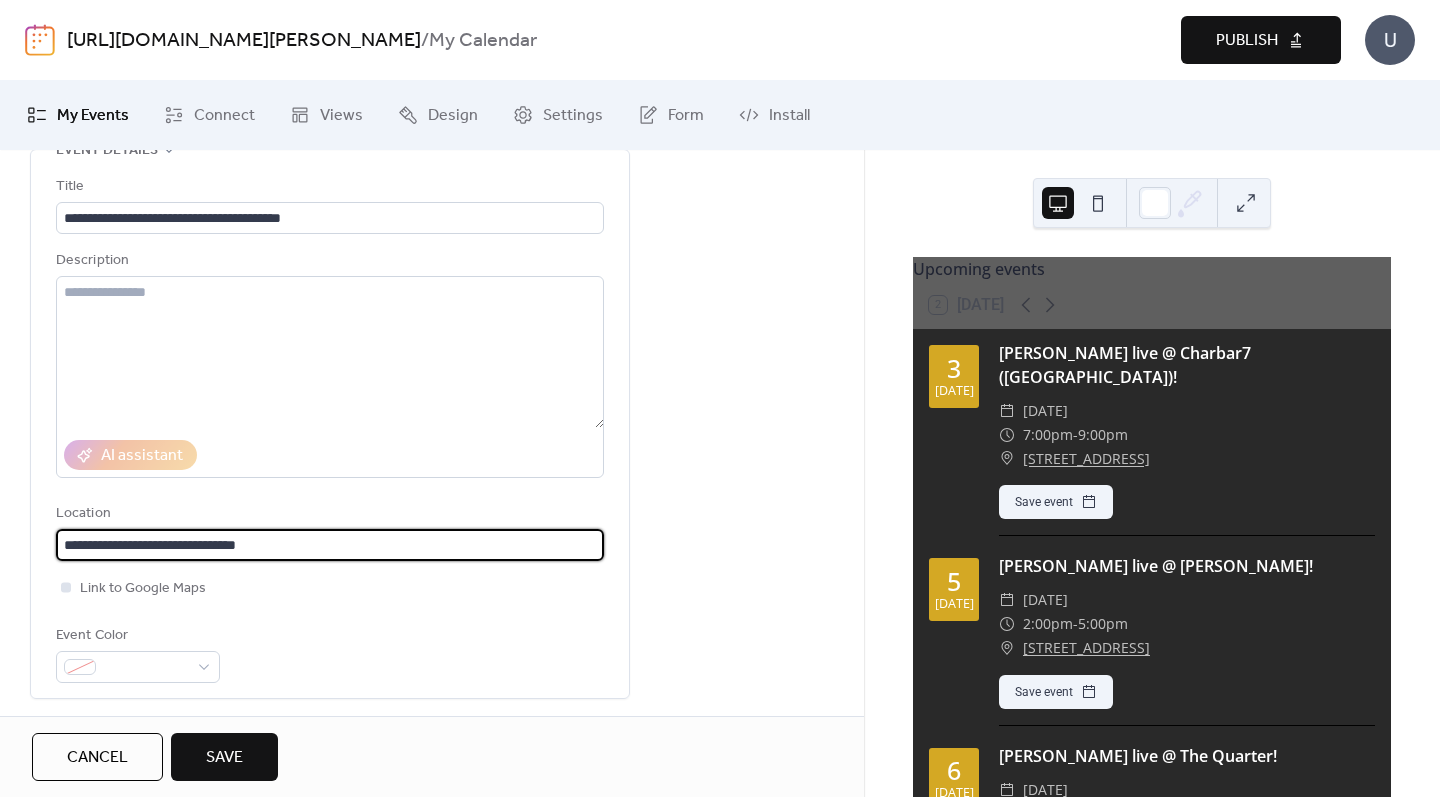 type on "**********" 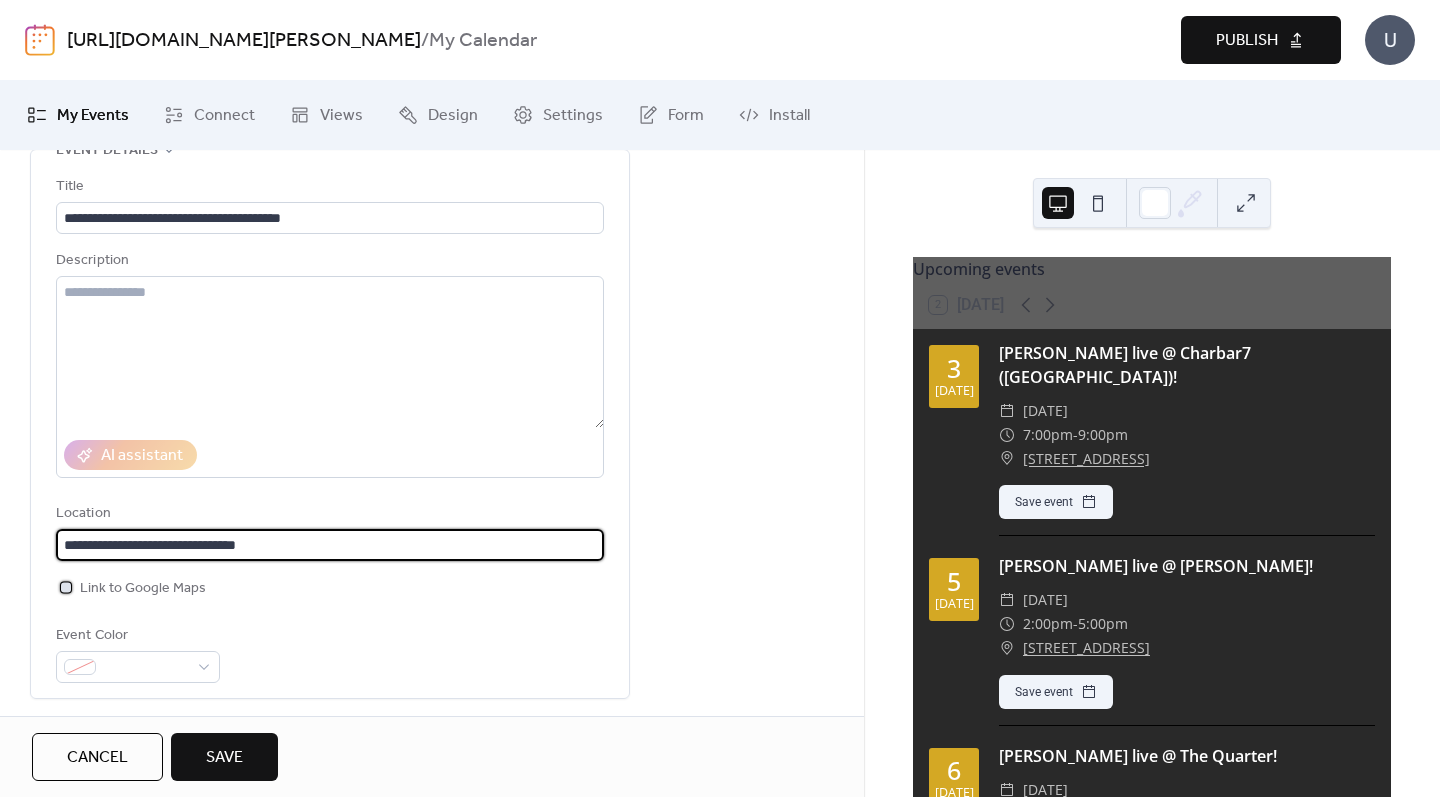 click at bounding box center (66, 587) 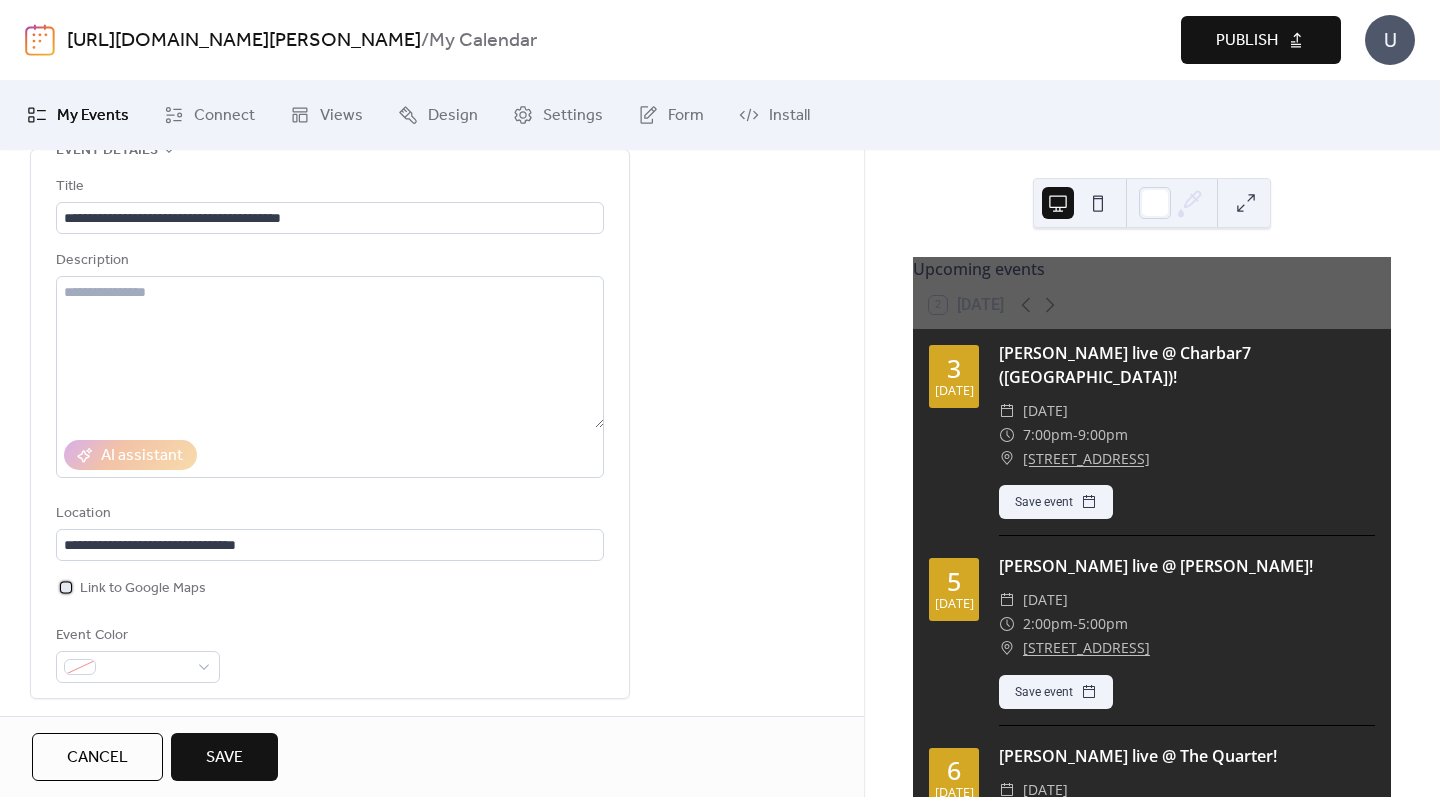 scroll, scrollTop: 412, scrollLeft: 0, axis: vertical 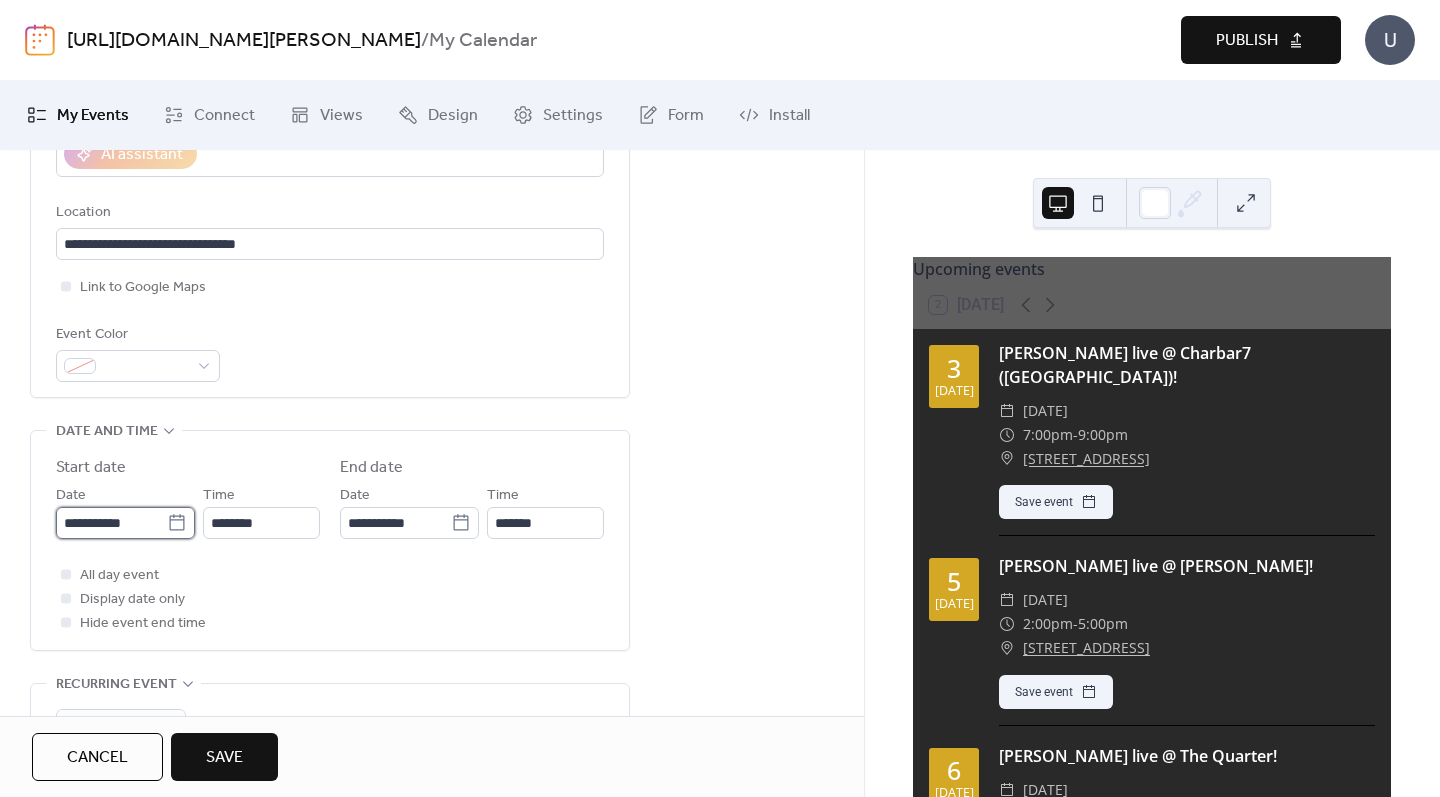 click on "**********" at bounding box center [111, 523] 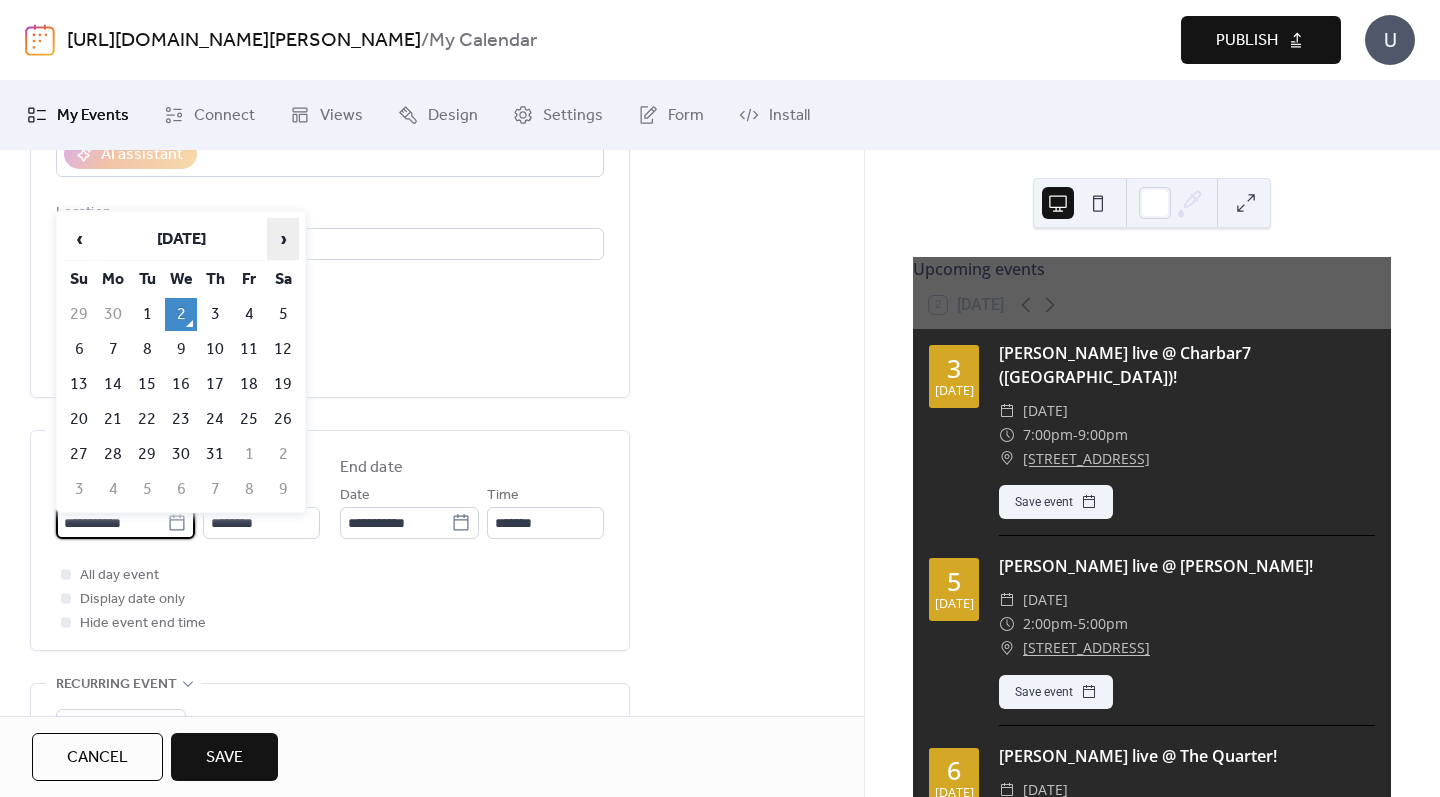 click on "›" at bounding box center [283, 239] 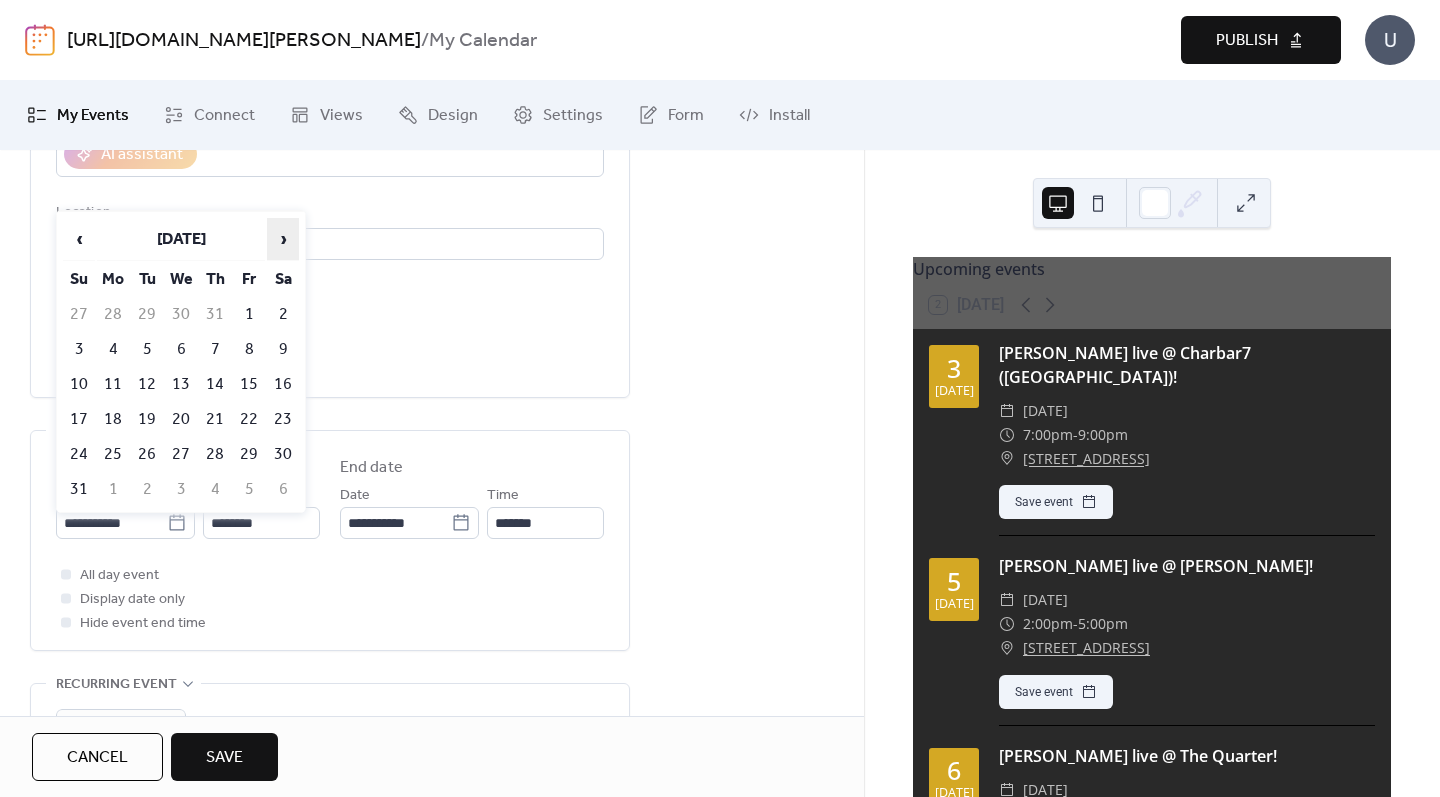 click on "›" at bounding box center [283, 239] 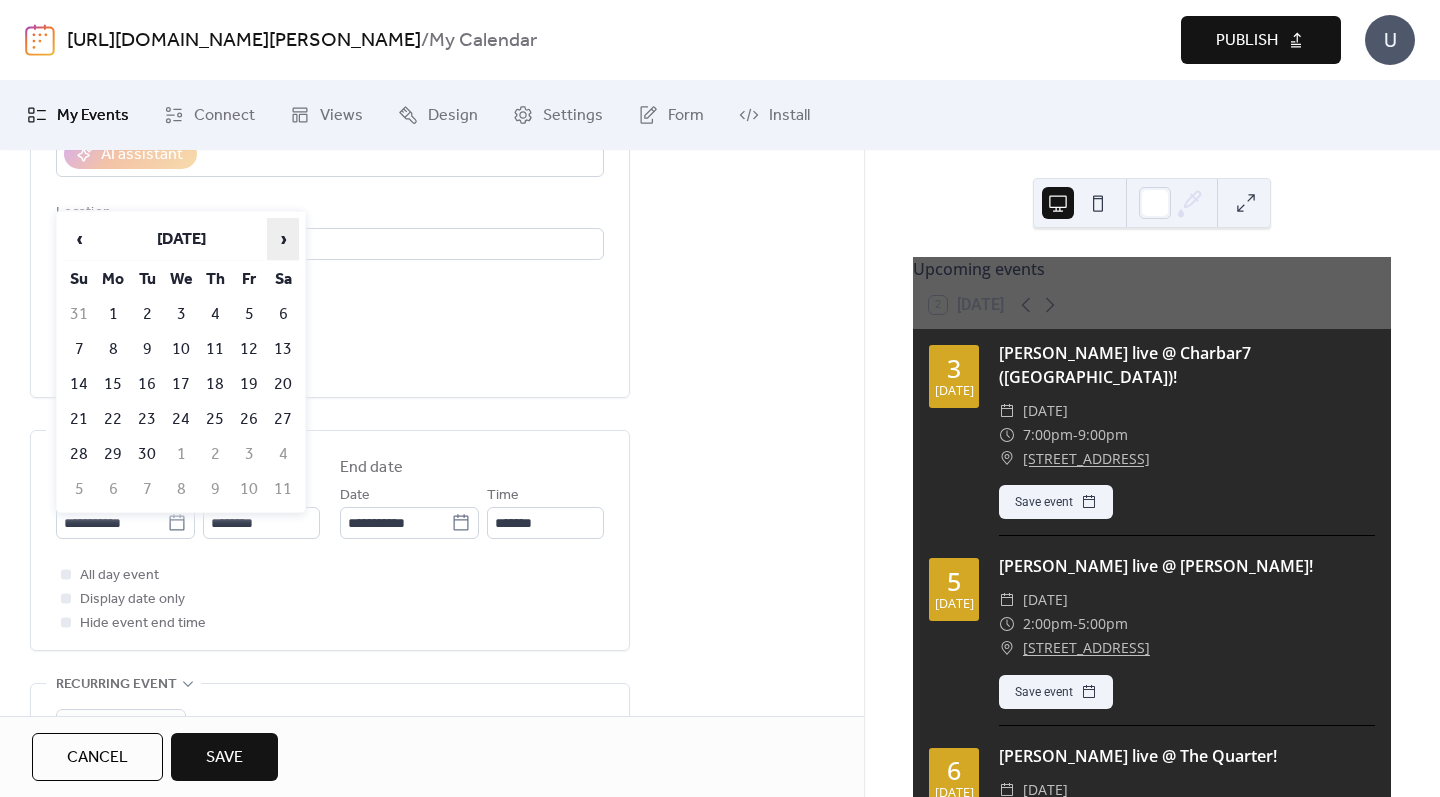 click on "›" at bounding box center (283, 239) 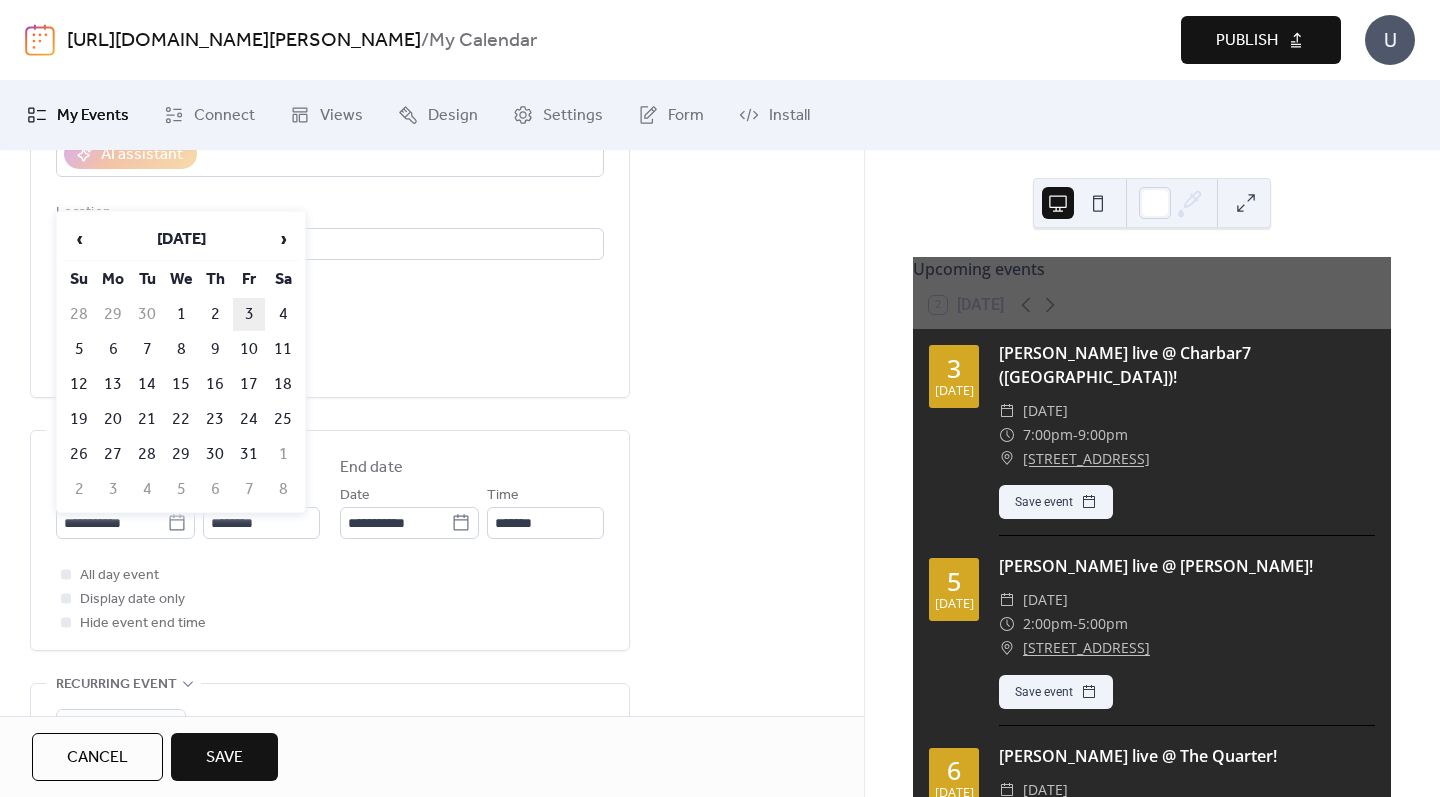 click on "3" at bounding box center (249, 314) 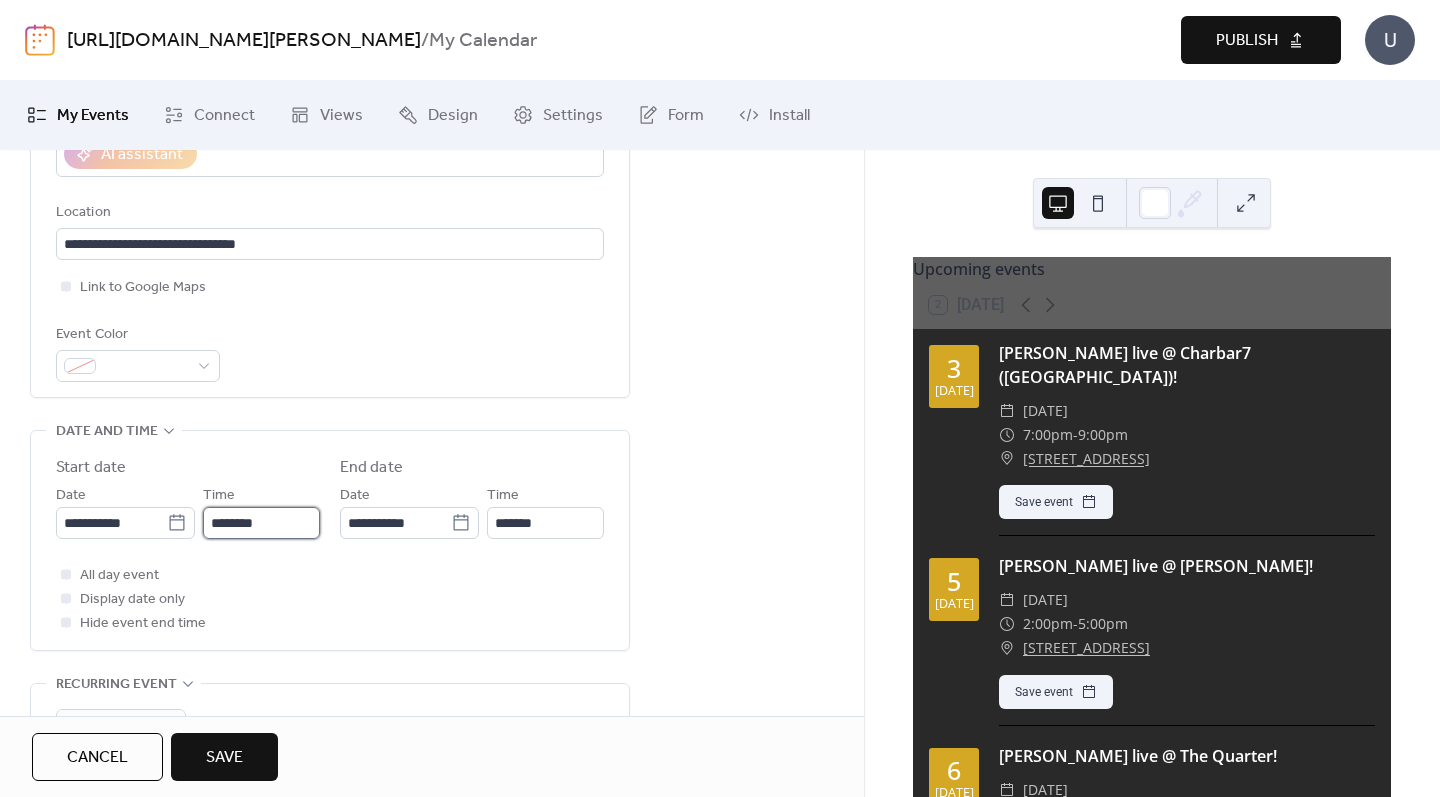 click on "********" at bounding box center (261, 523) 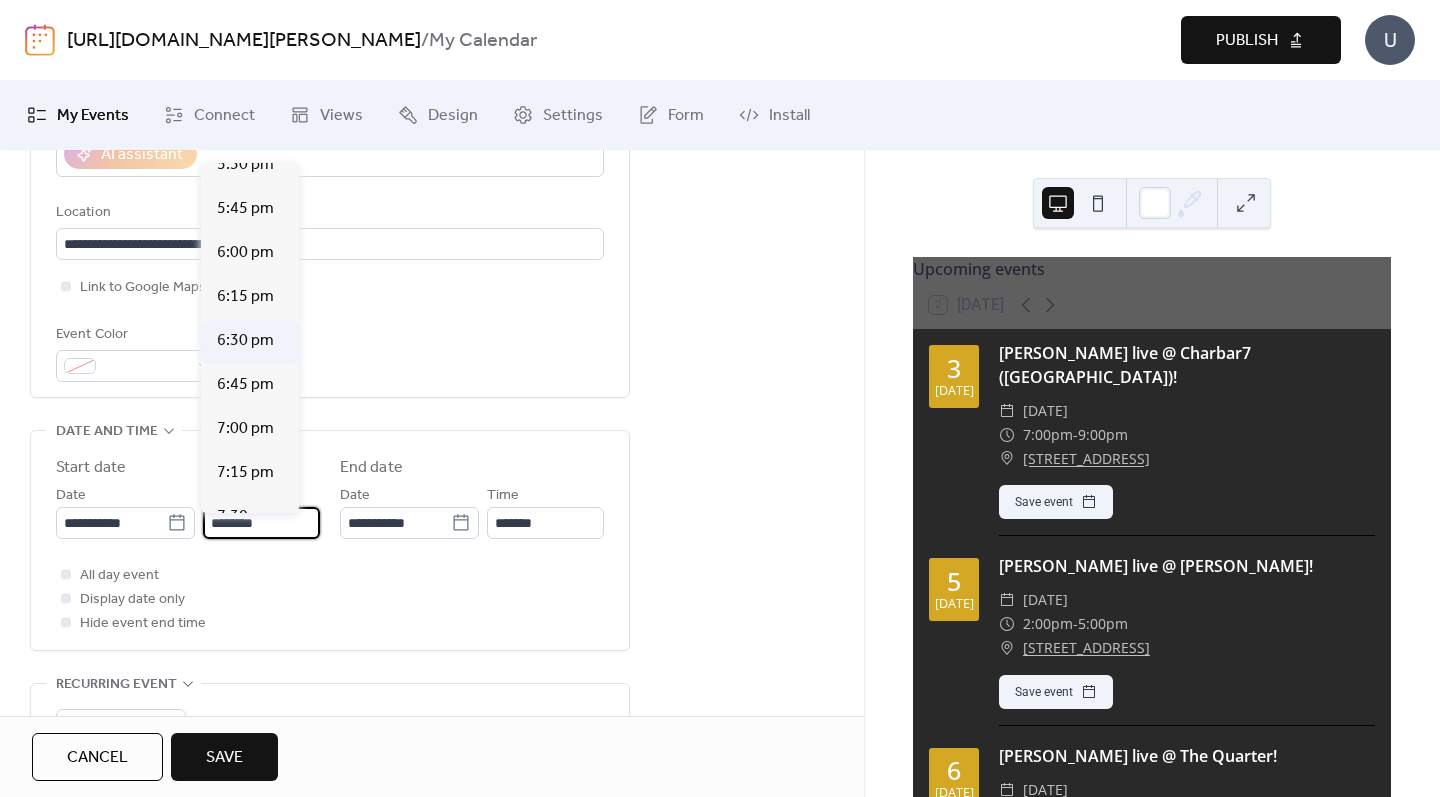 scroll, scrollTop: 3101, scrollLeft: 0, axis: vertical 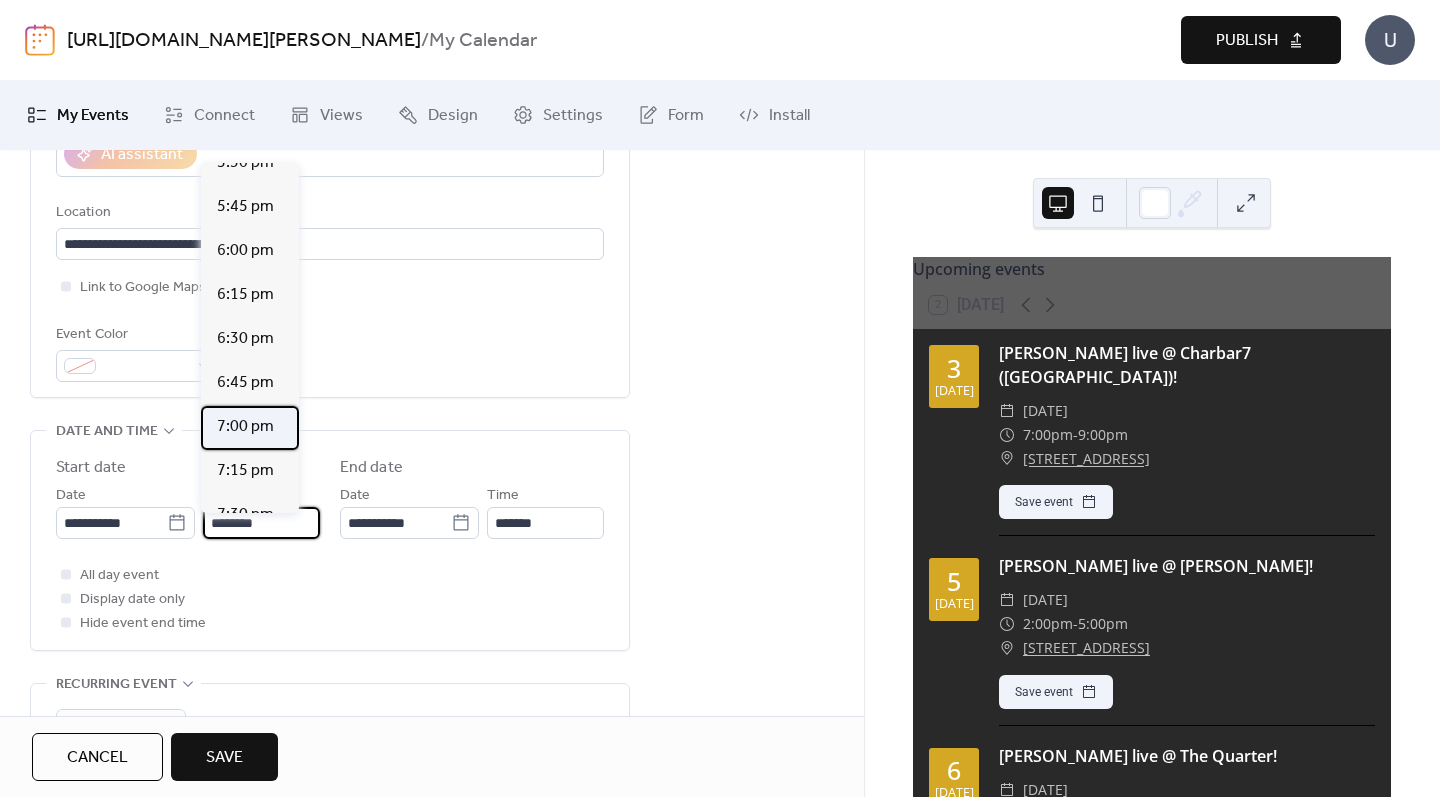 click on "7:00 pm" at bounding box center (245, 427) 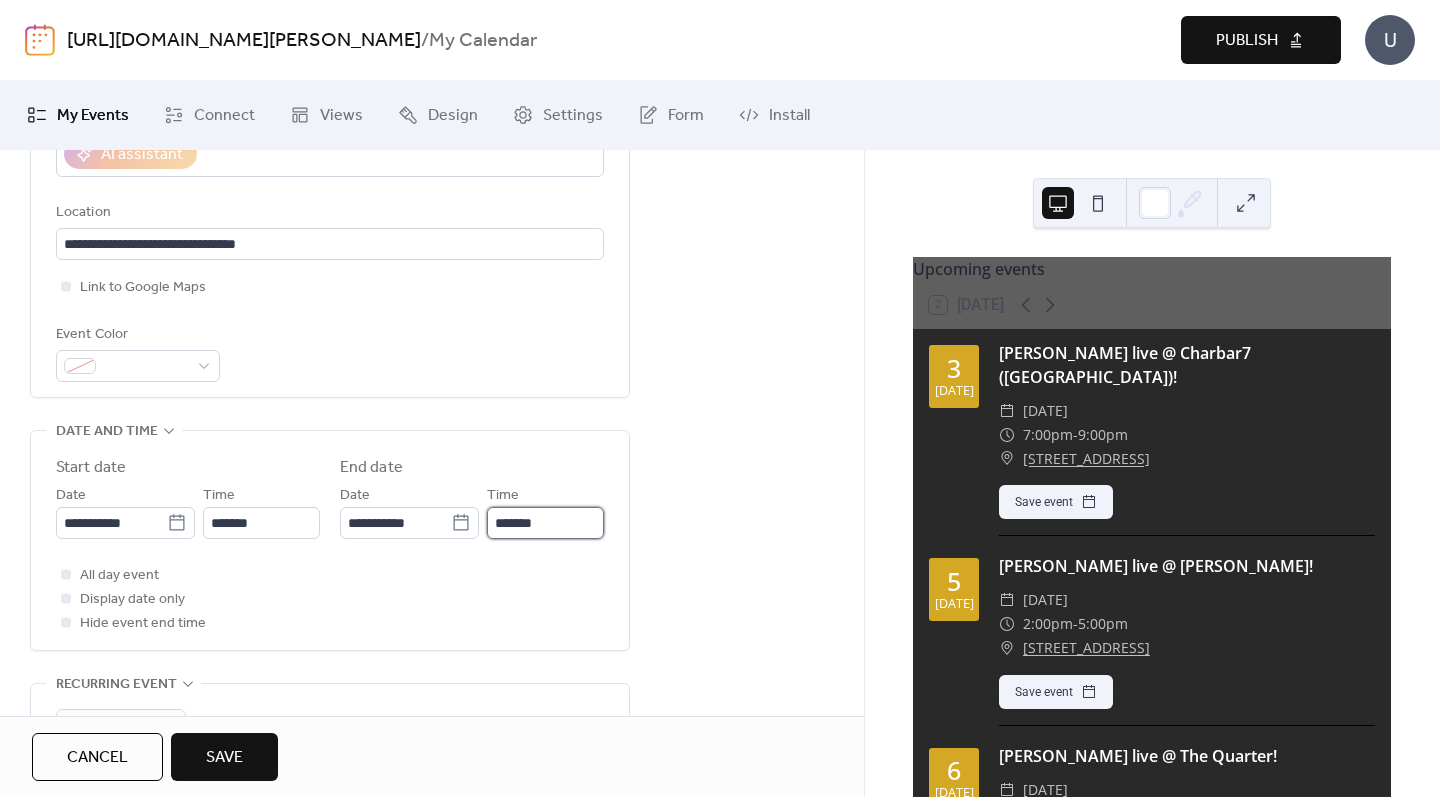 click on "*******" at bounding box center [545, 523] 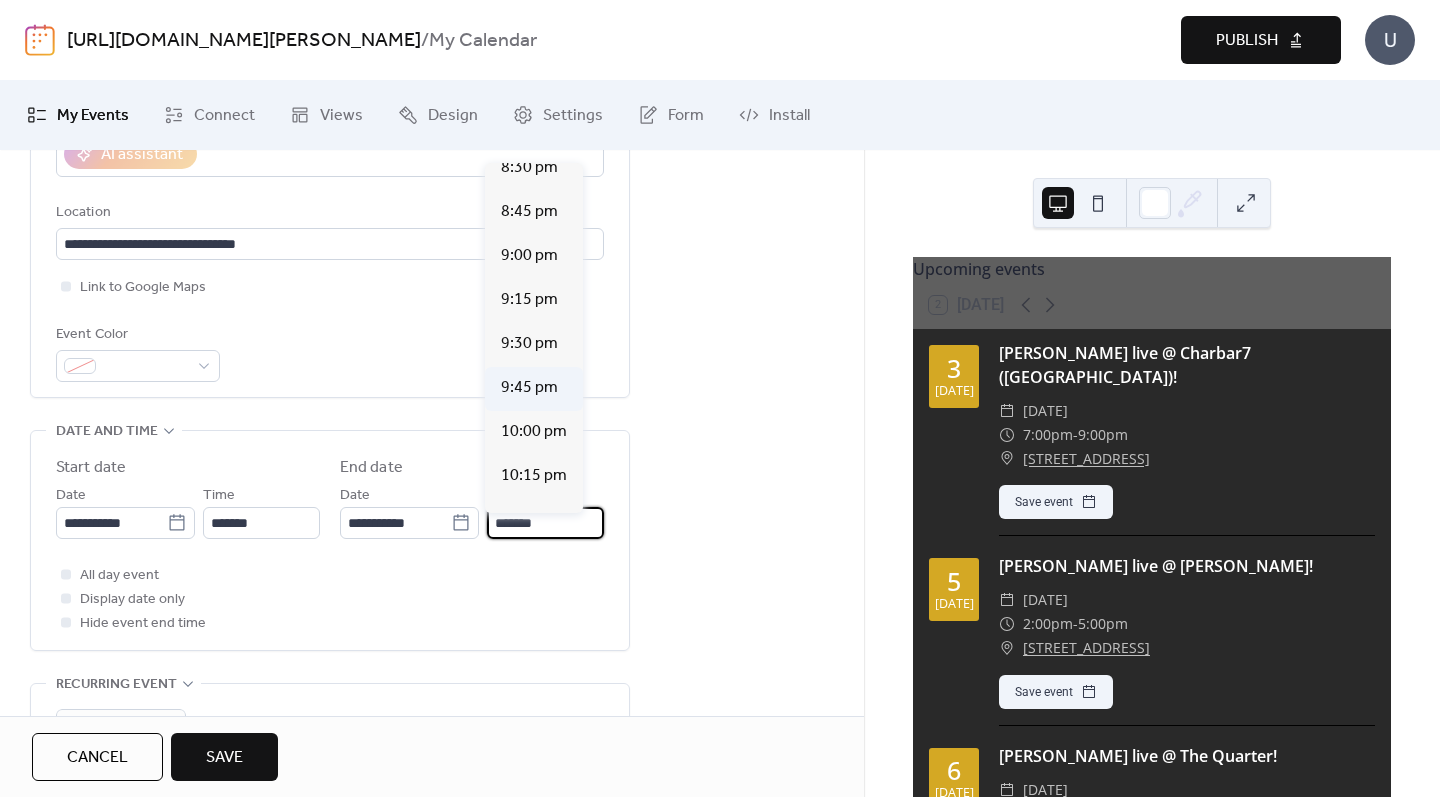 scroll, scrollTop: 240, scrollLeft: 0, axis: vertical 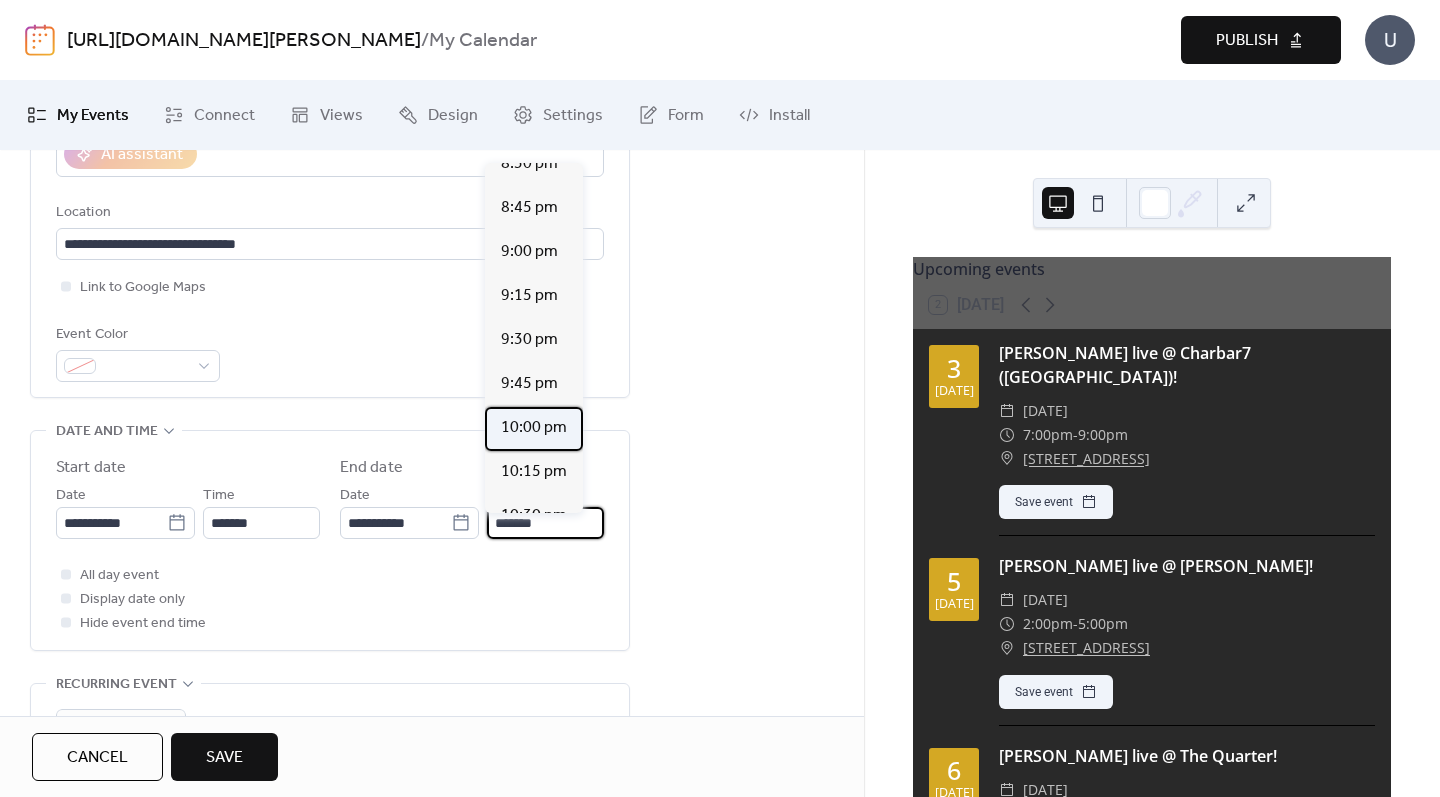 click on "10:00 pm" at bounding box center [534, 428] 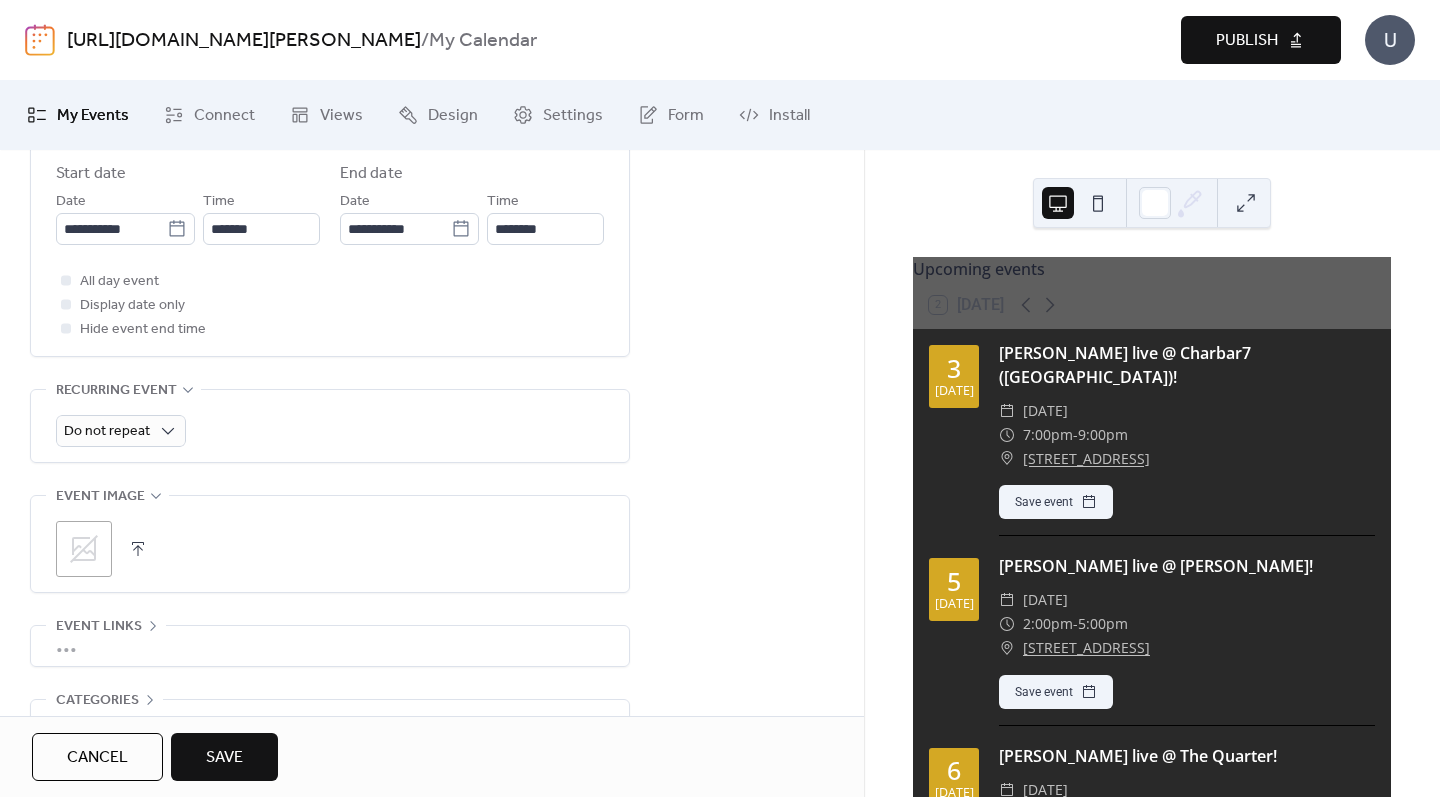 scroll, scrollTop: 759, scrollLeft: 0, axis: vertical 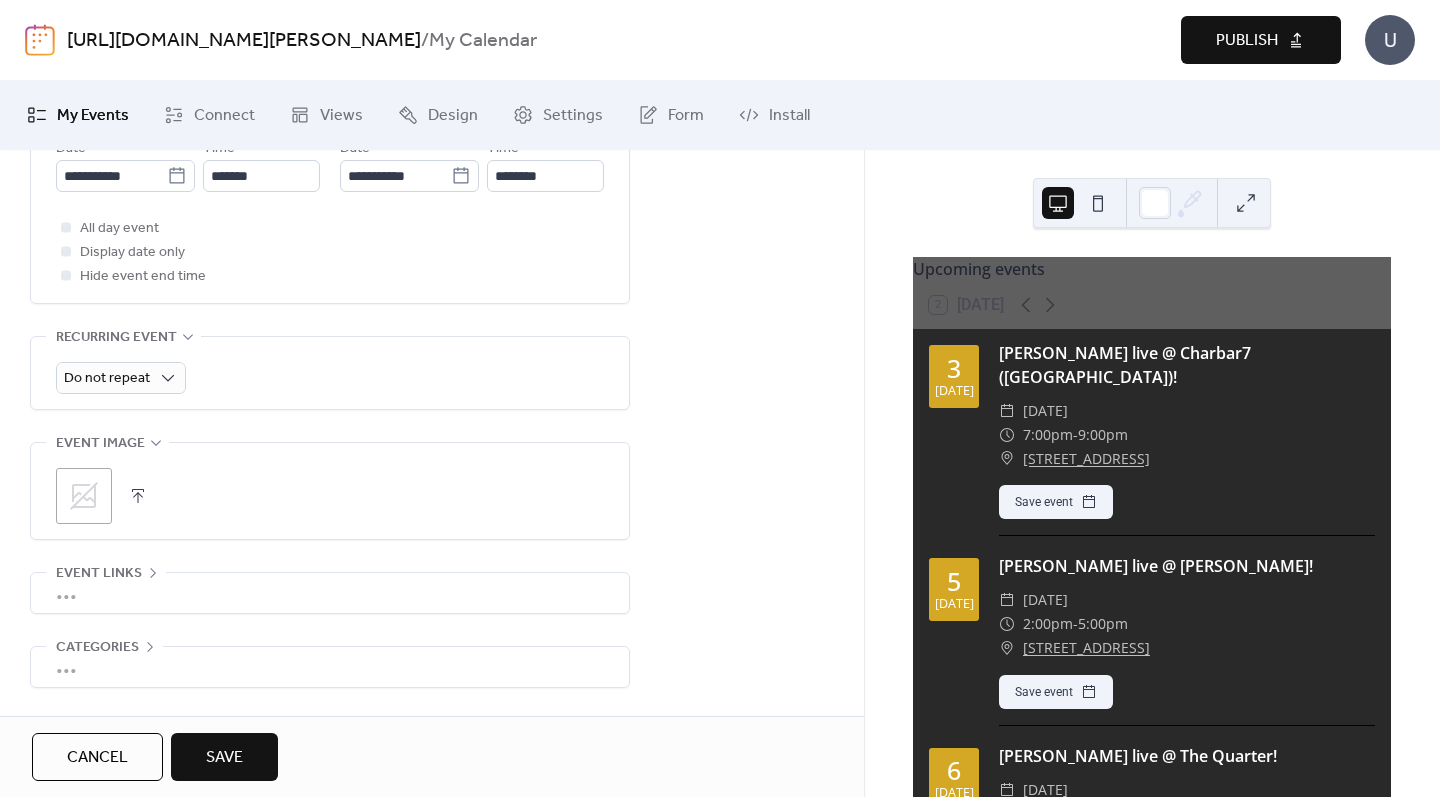 click on "Save" at bounding box center [224, 758] 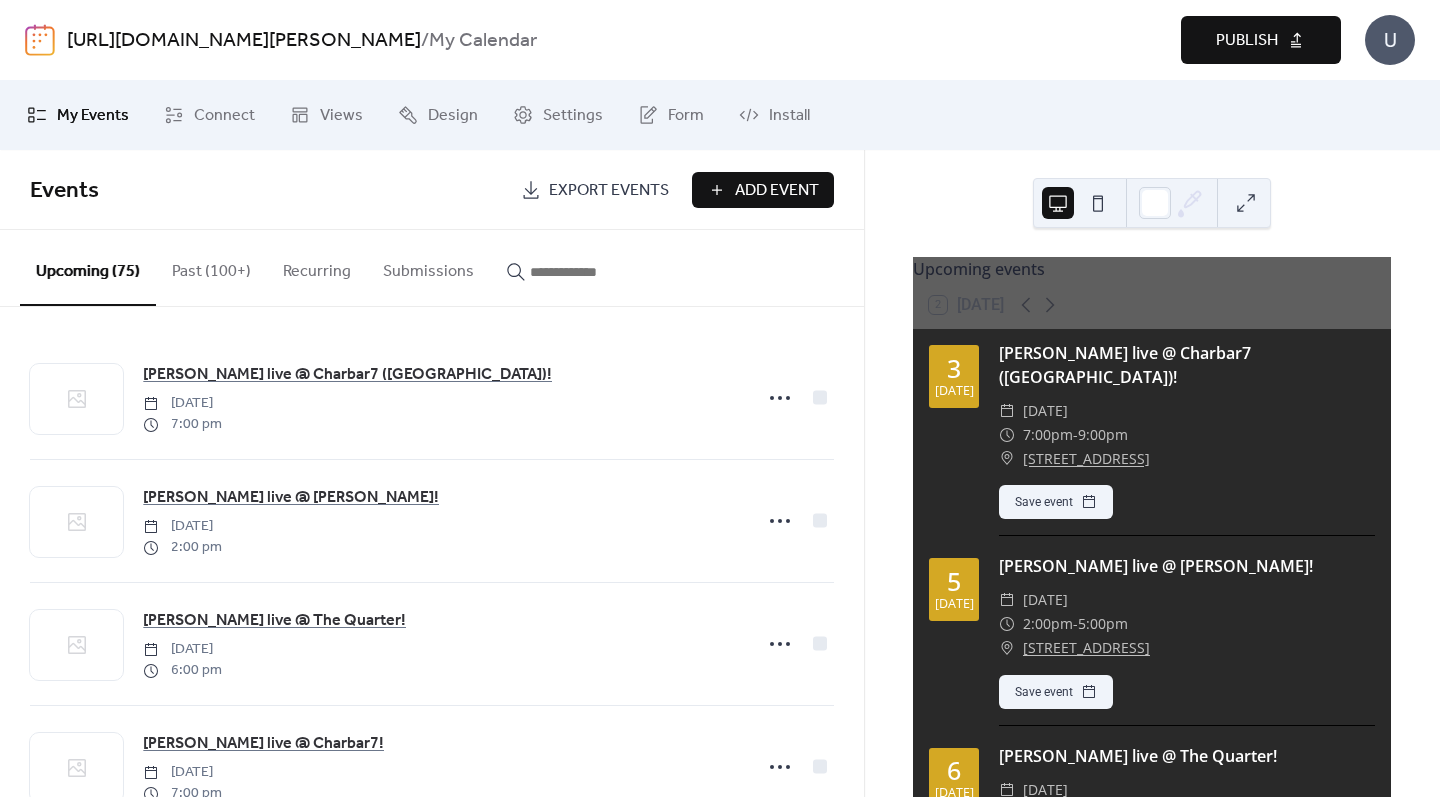 click on "Publish" at bounding box center [1247, 41] 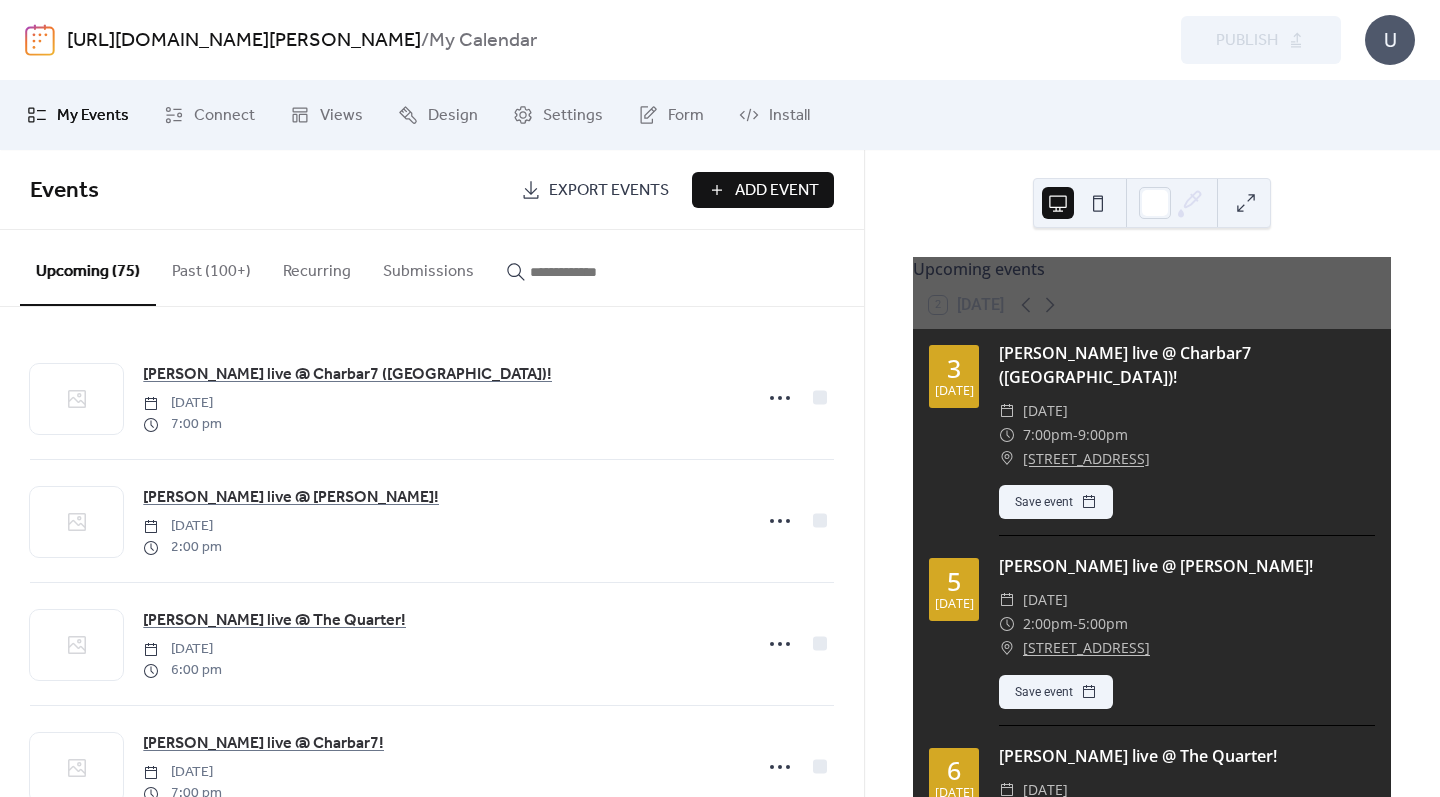 type 